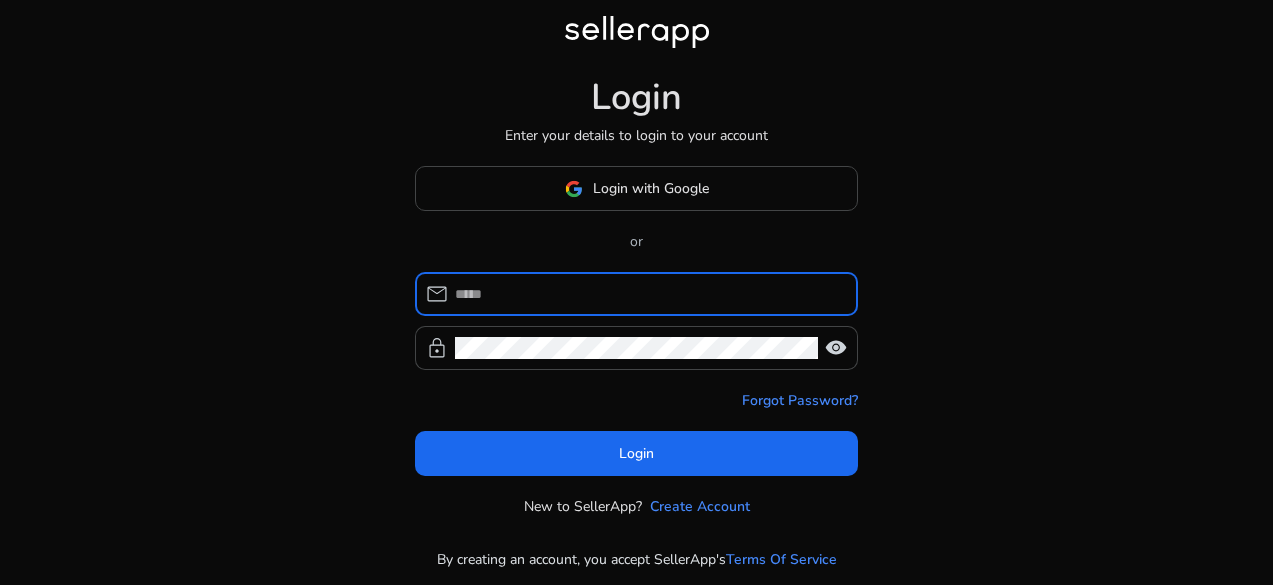 scroll, scrollTop: 0, scrollLeft: 0, axis: both 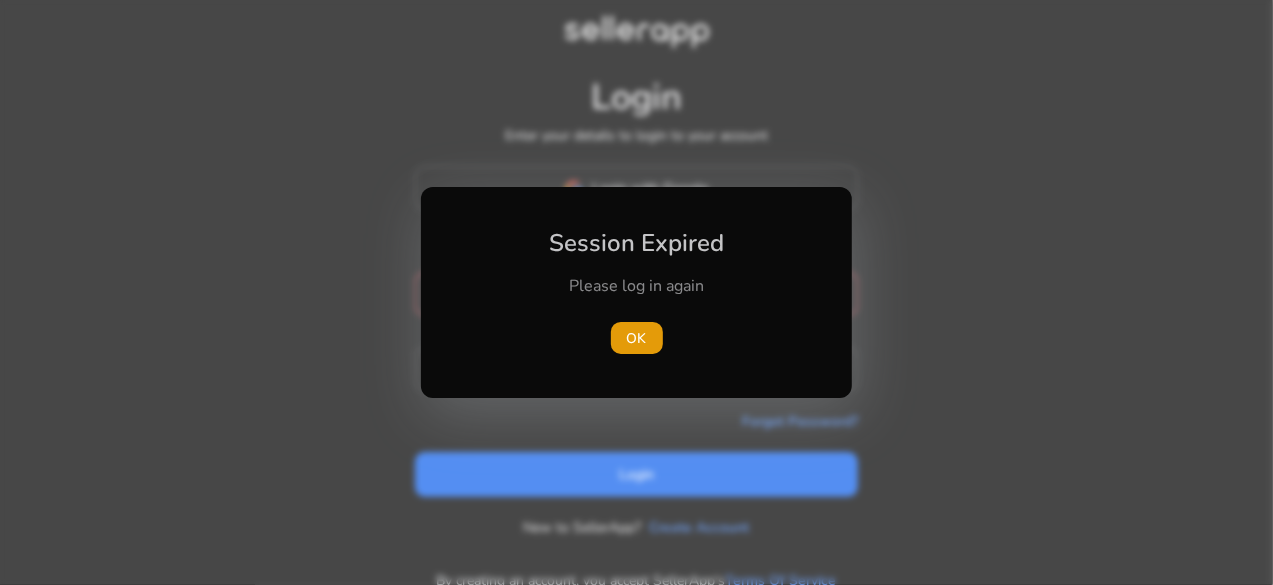 click on "Session Expired Please log in again OK" at bounding box center (636, 292) 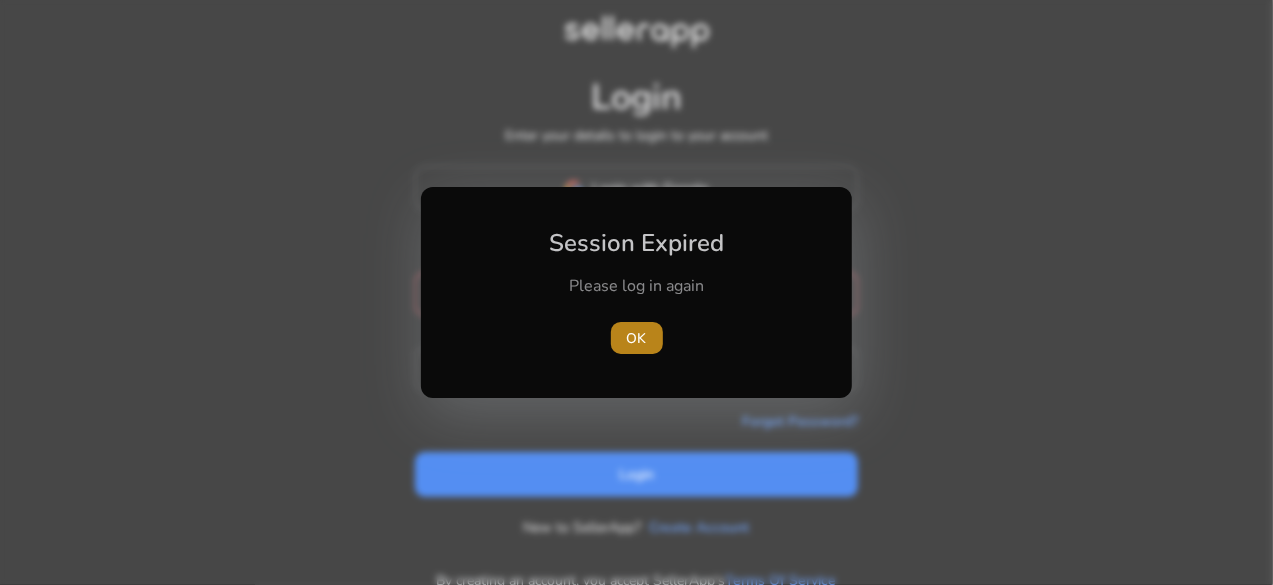 click on "OK" at bounding box center [637, 338] 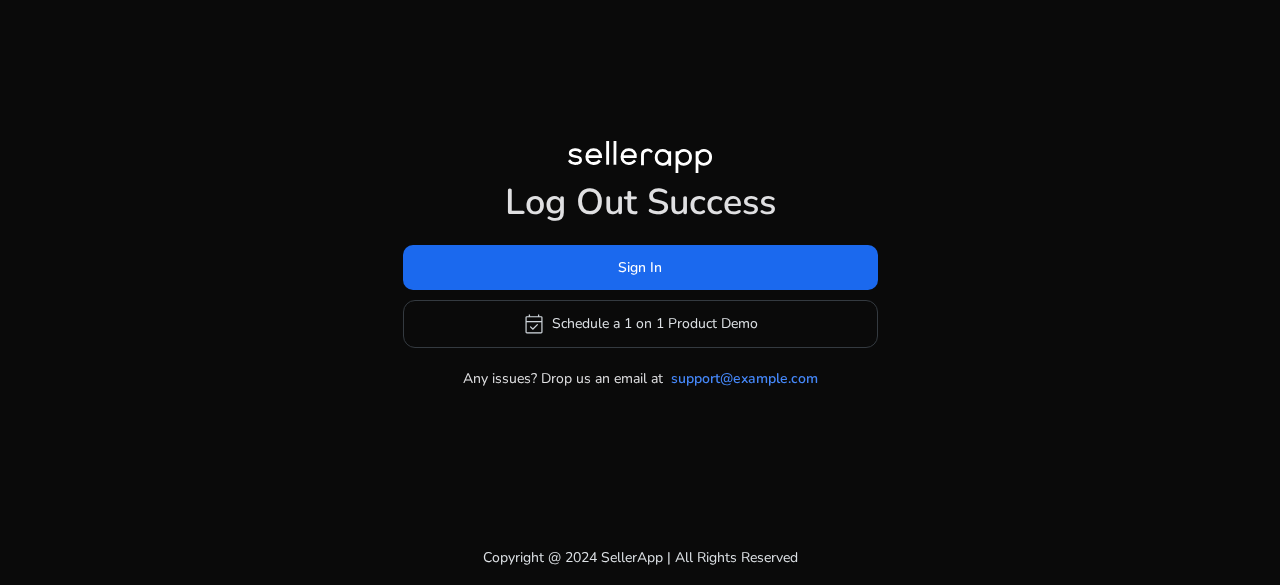 click on "Log Out Success" 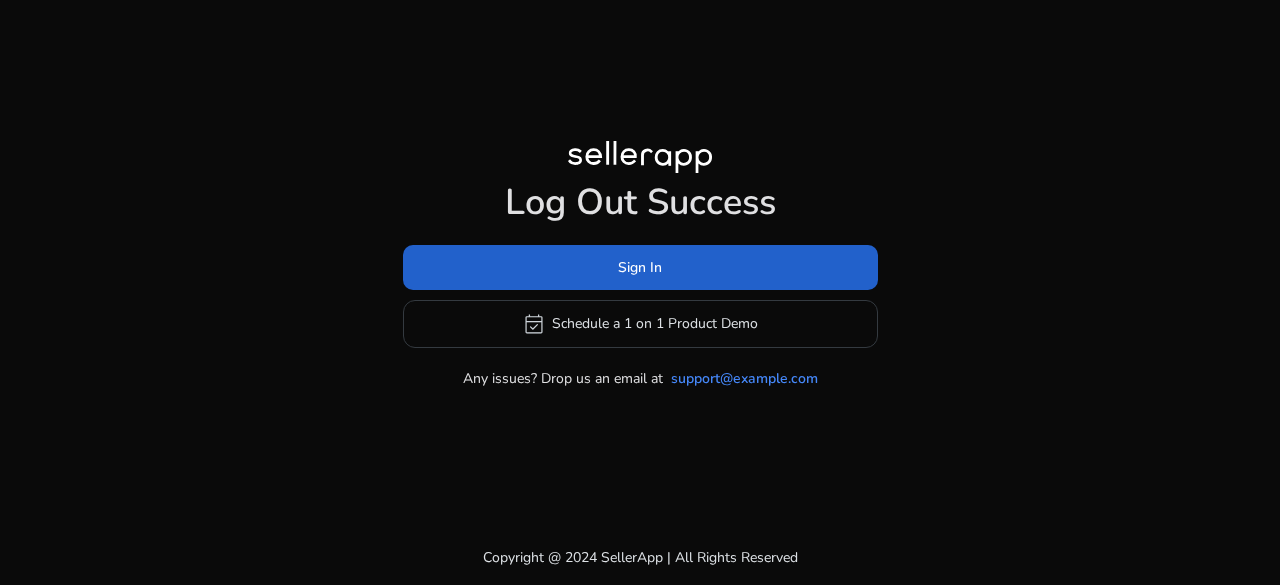 click 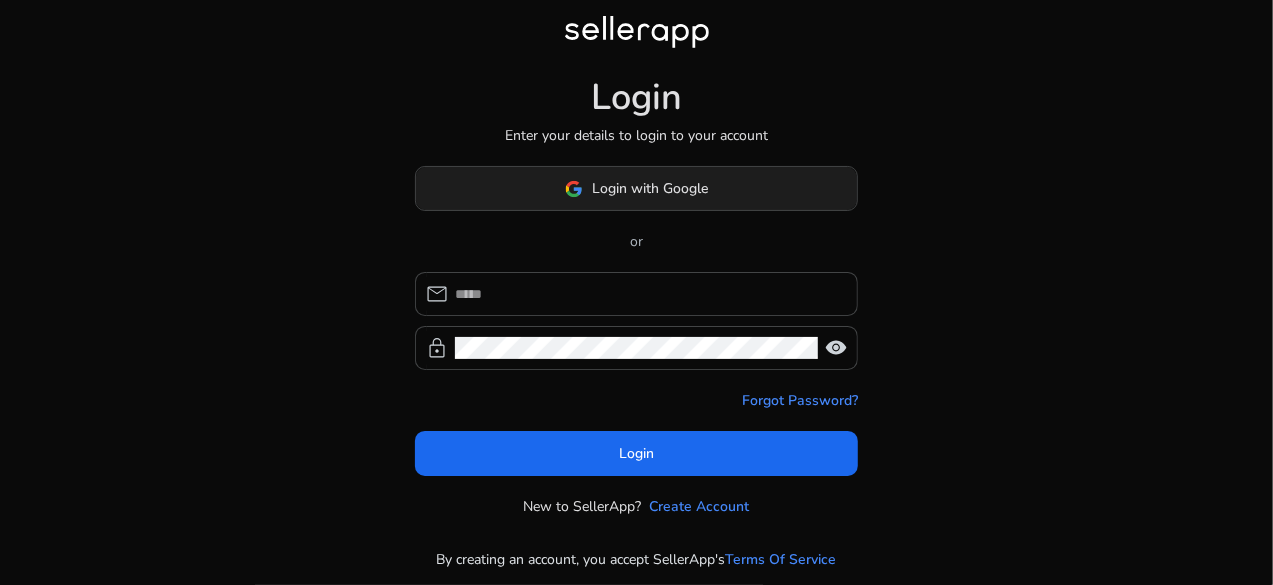 click on "Login with Google" 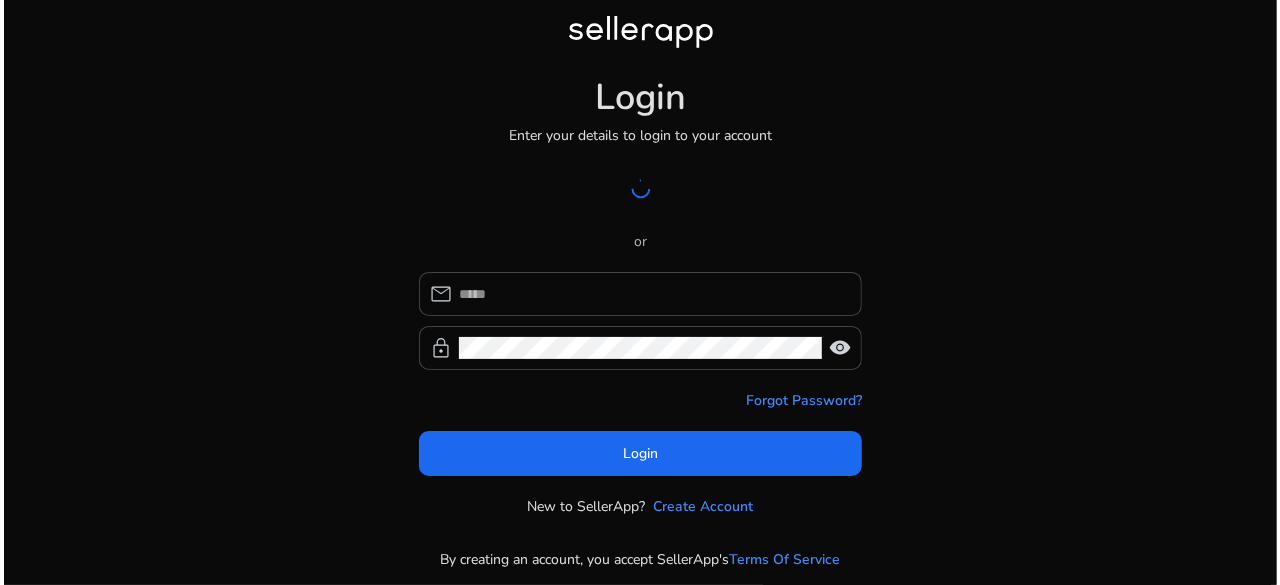 scroll, scrollTop: 0, scrollLeft: 0, axis: both 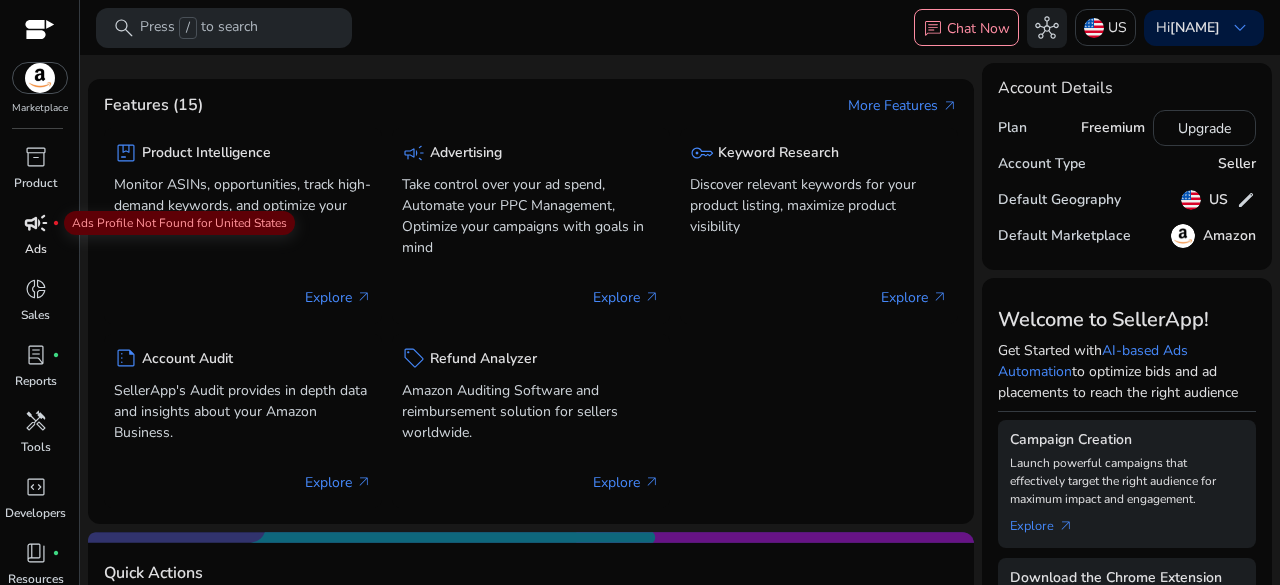 click on "campaign" at bounding box center (36, 223) 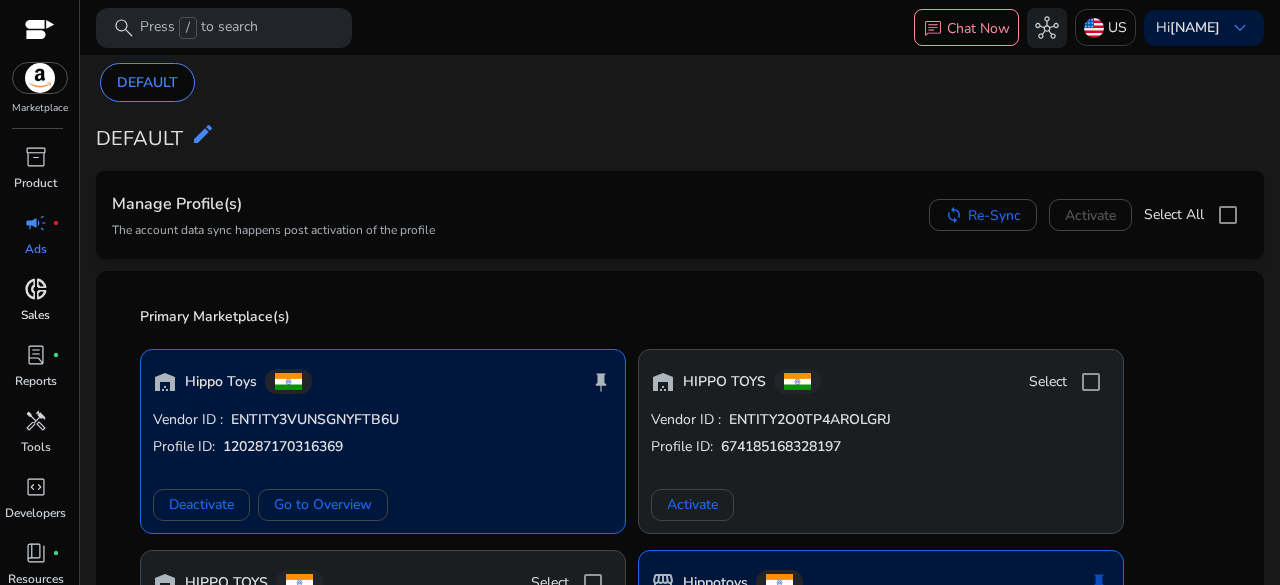 click on "donut_small" at bounding box center [36, 289] 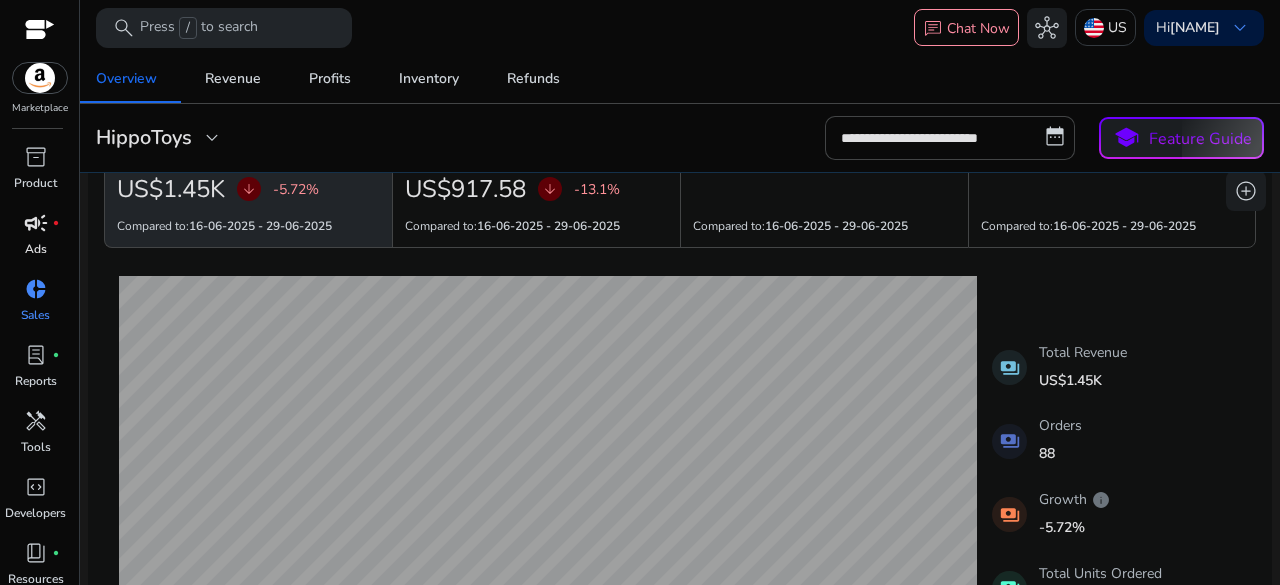 scroll, scrollTop: 0, scrollLeft: 0, axis: both 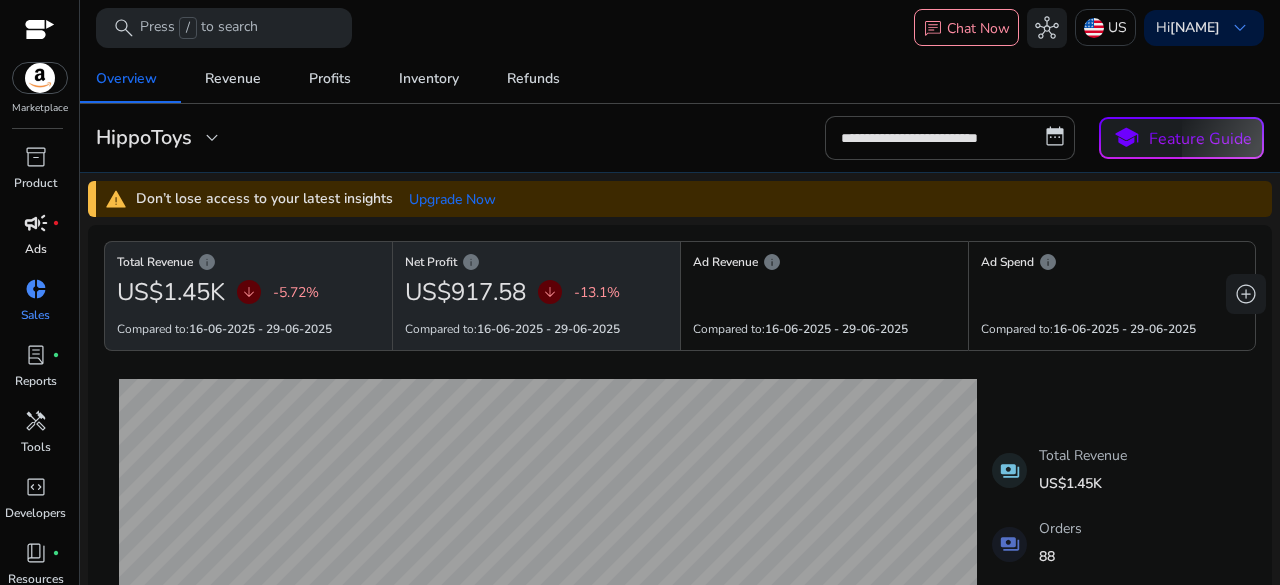 click on "Net Profit   info   US$917.58   arrow_downward   -13.1%  Compared to:  16-06-2025 - 29-06-2025" 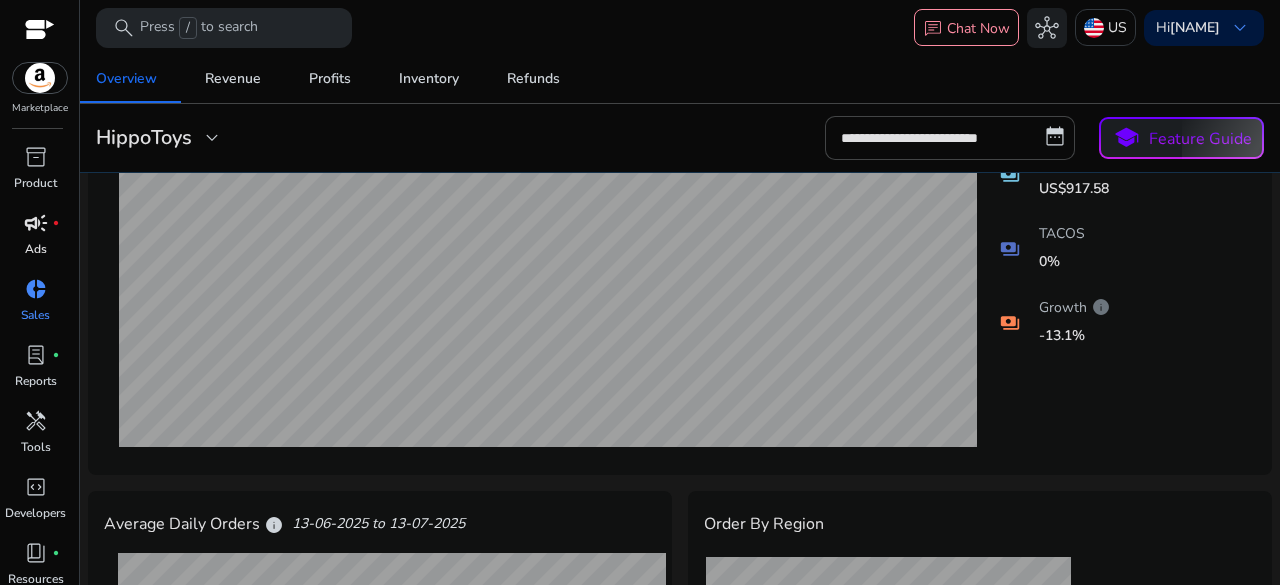 scroll, scrollTop: 0, scrollLeft: 0, axis: both 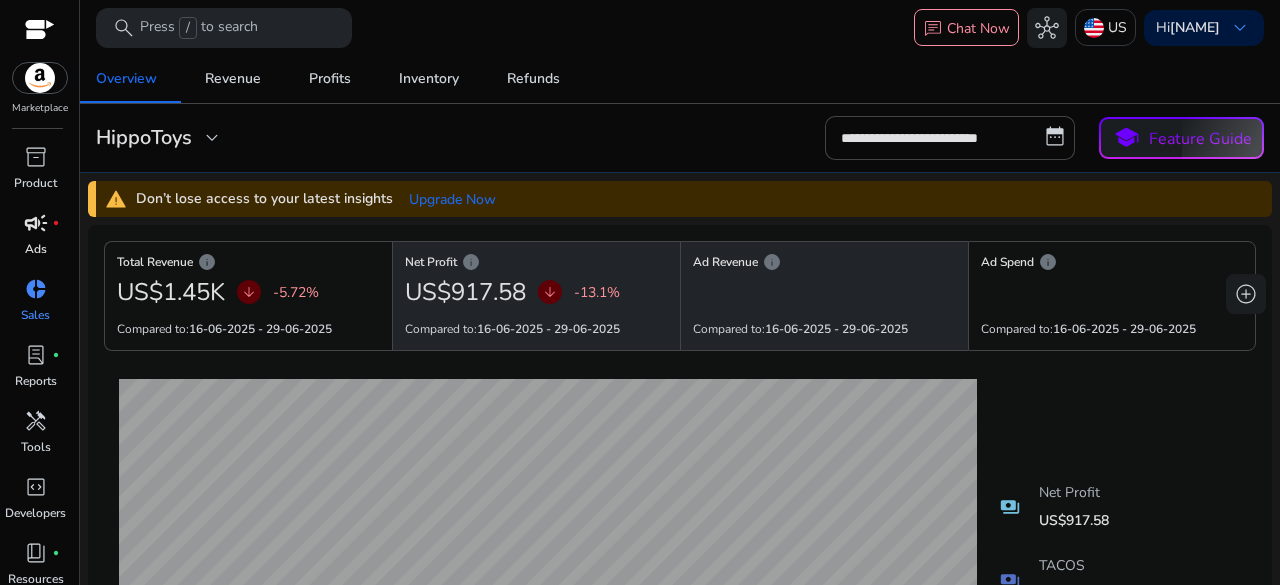 click on "US$0" 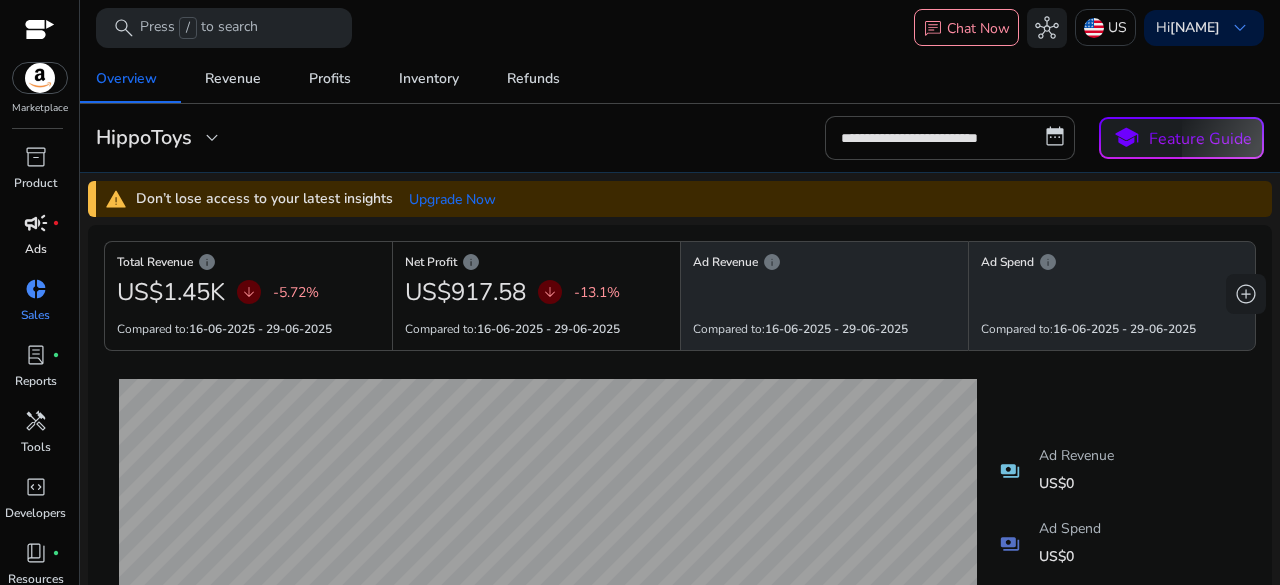 click on "US$0" 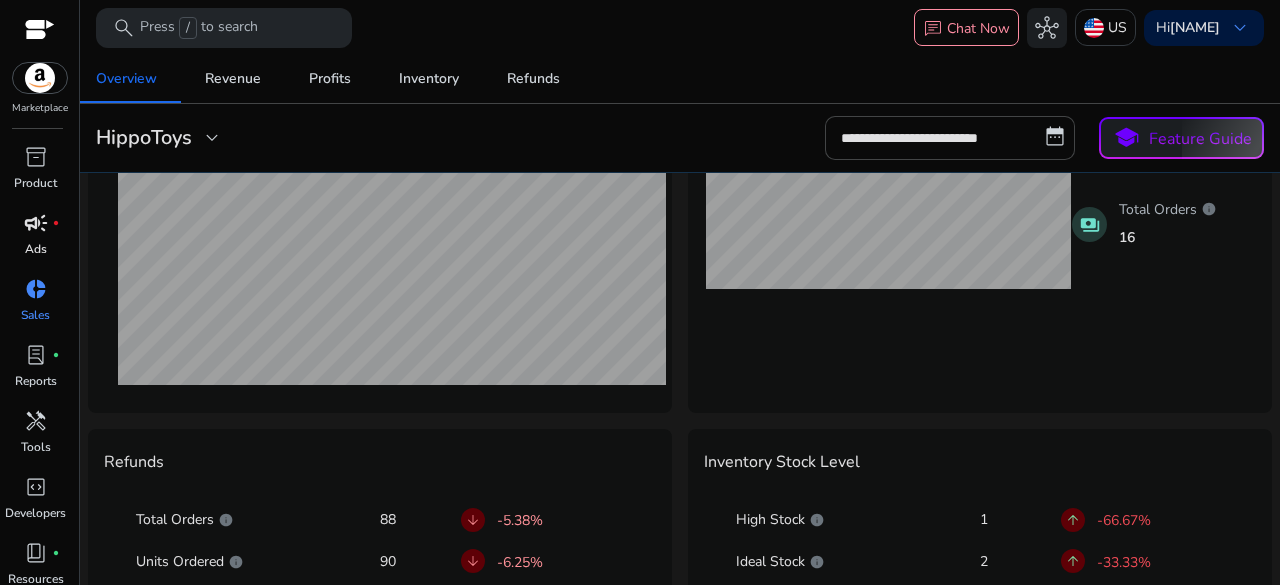 scroll, scrollTop: 1000, scrollLeft: 0, axis: vertical 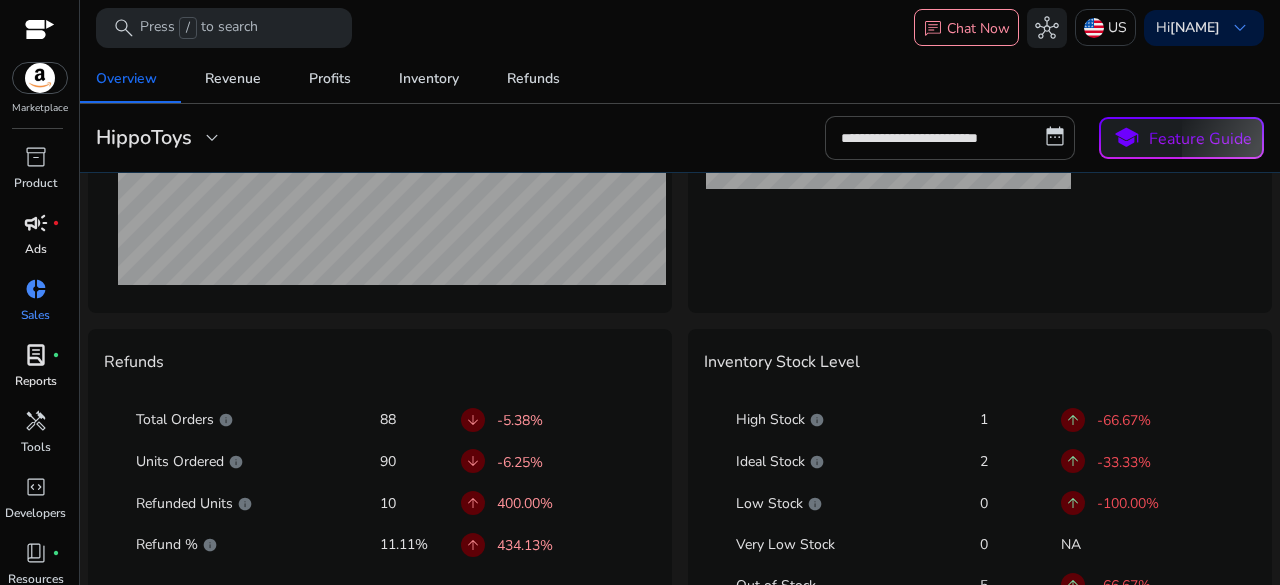 click on "lab_profile" at bounding box center [36, 355] 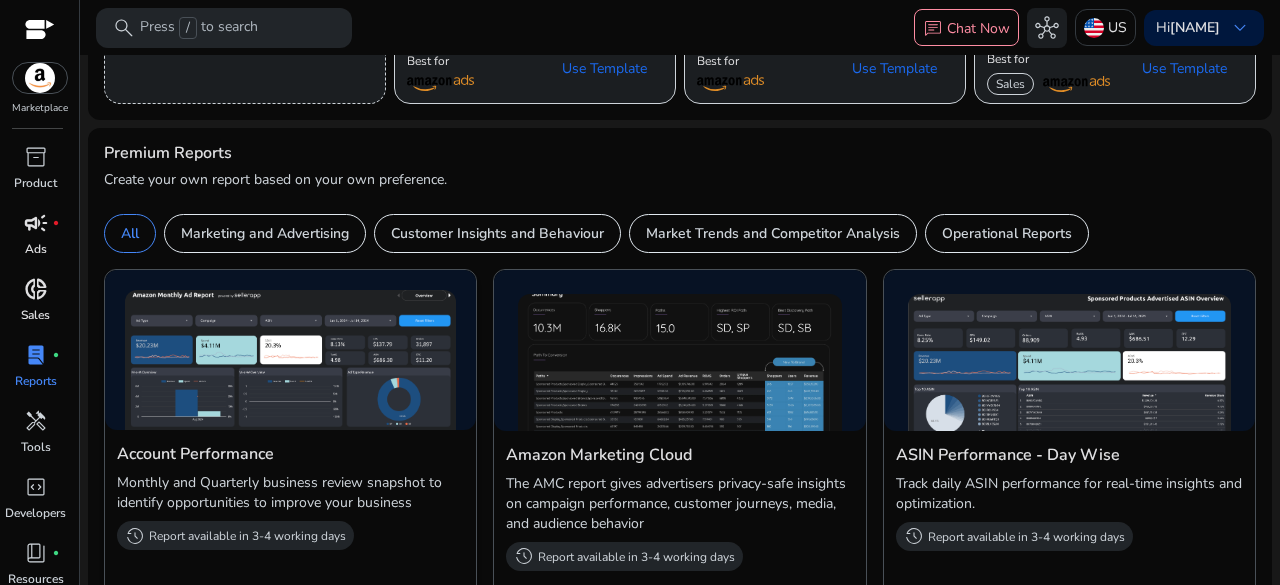 scroll, scrollTop: 0, scrollLeft: 0, axis: both 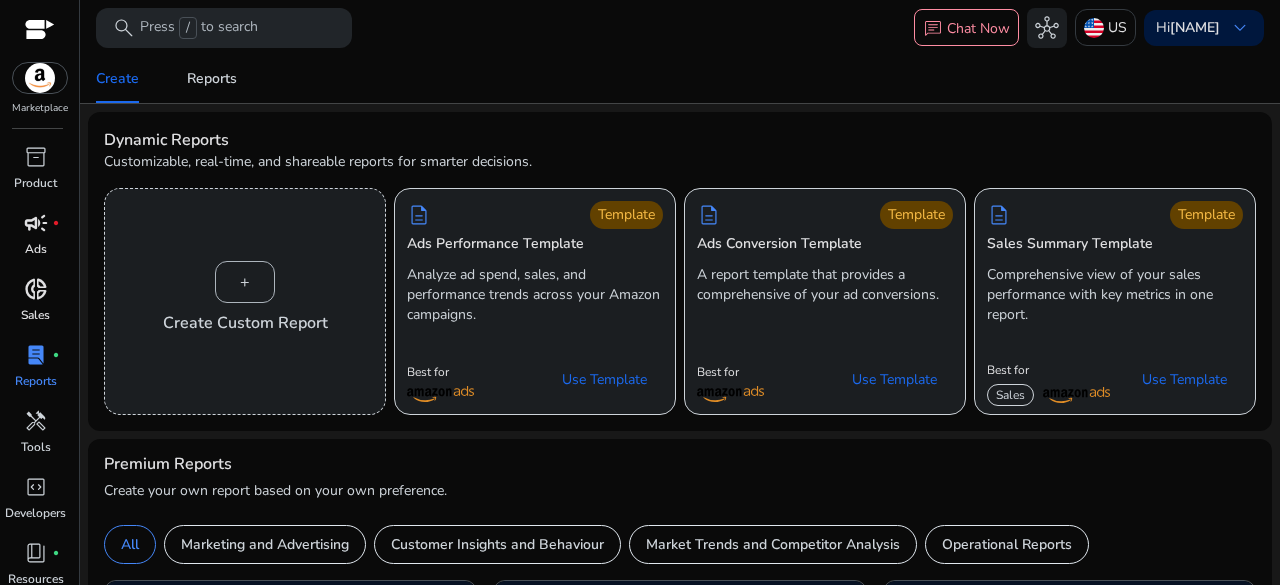 click on "donut_small" at bounding box center (36, 289) 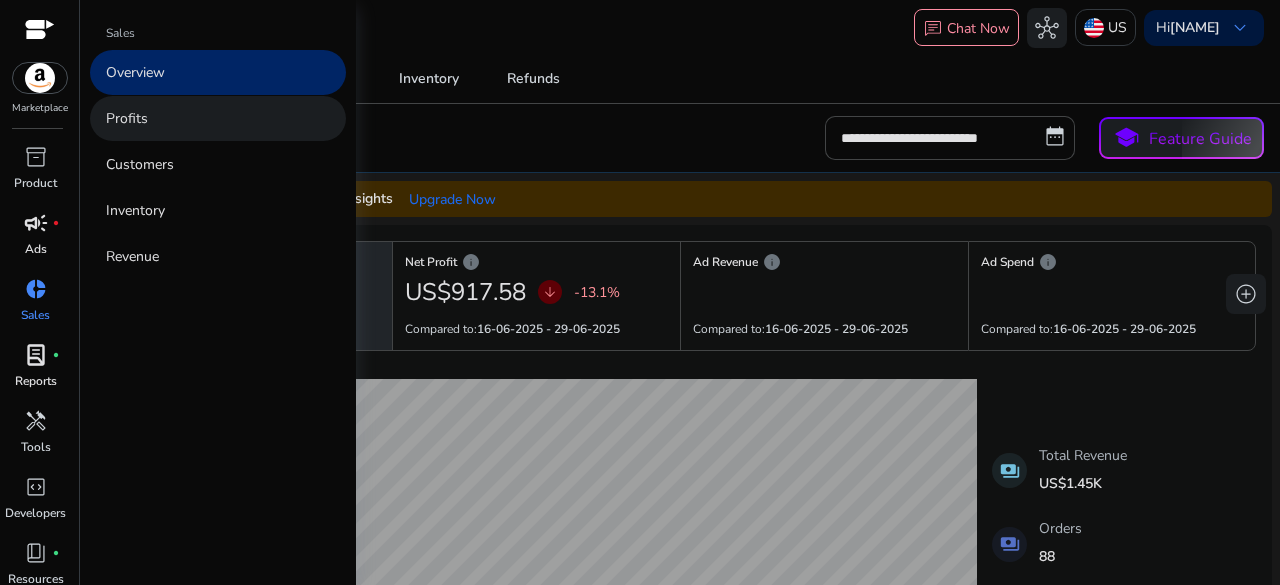 click on "Profits" at bounding box center (127, 118) 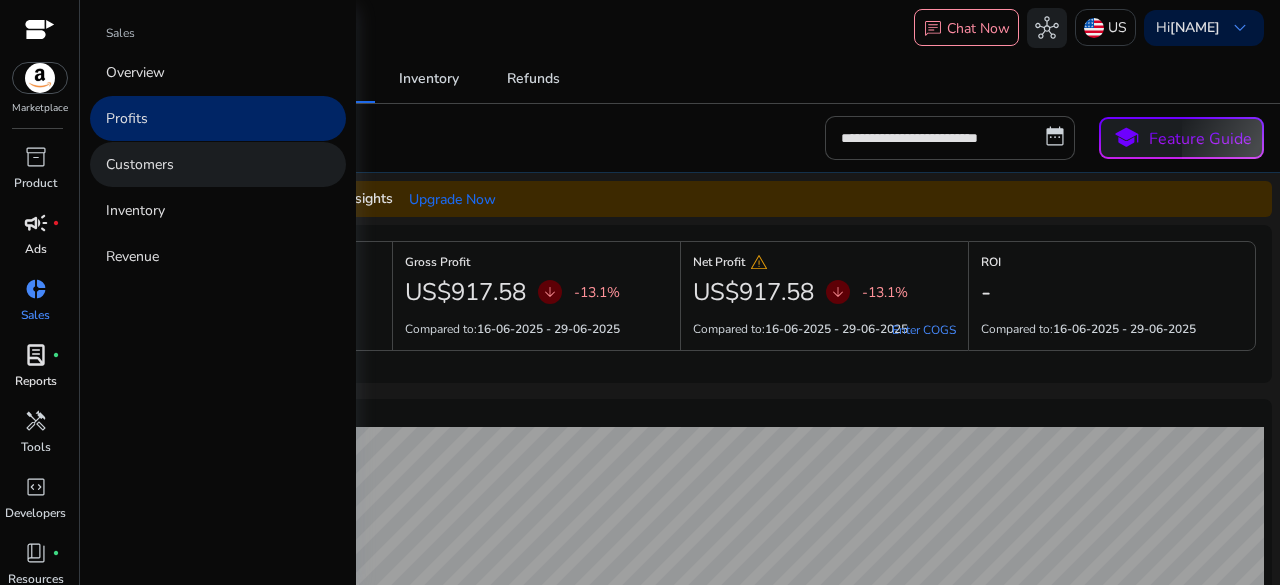 click on "Customers" at bounding box center (140, 164) 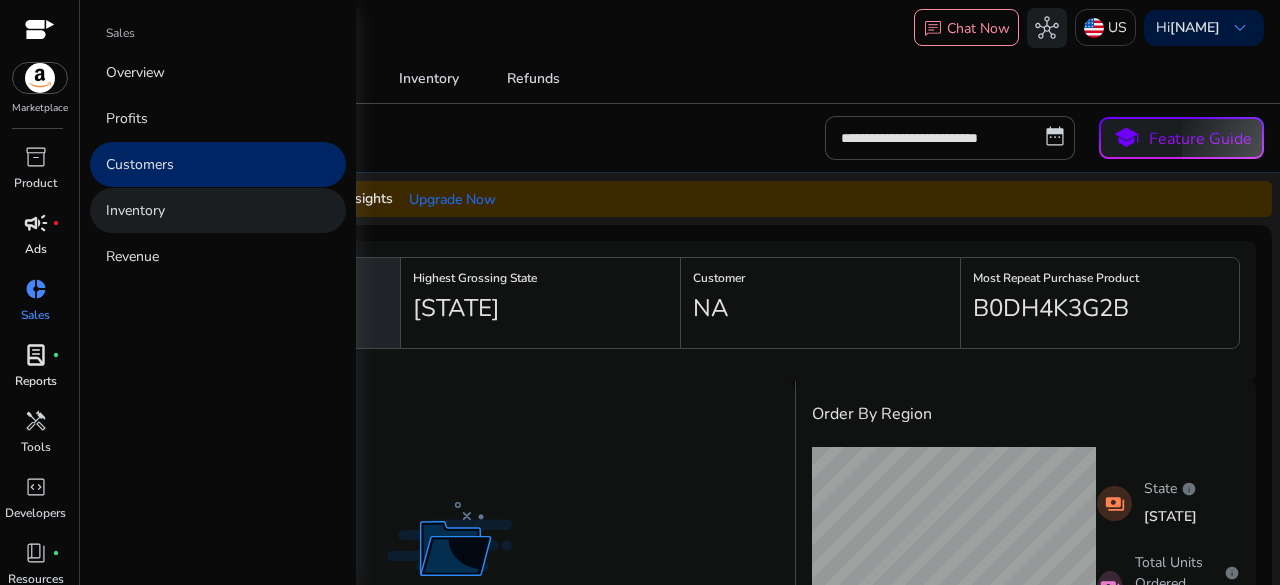 click on "Inventory" at bounding box center (135, 210) 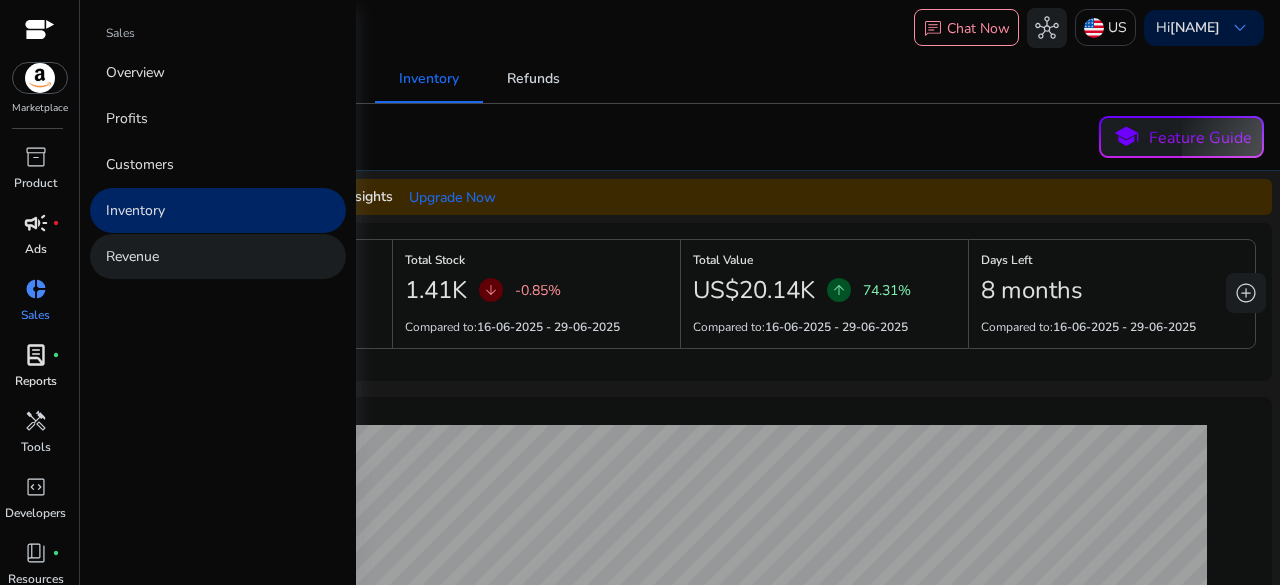 click on "Revenue" at bounding box center (132, 256) 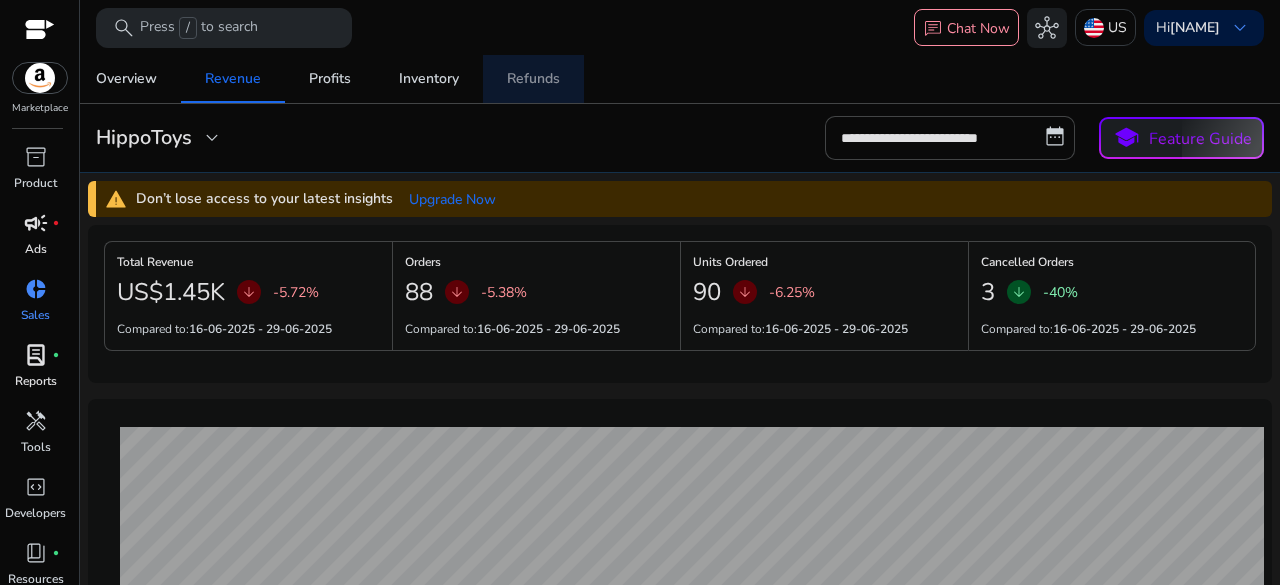 click on "Refunds" at bounding box center [533, 79] 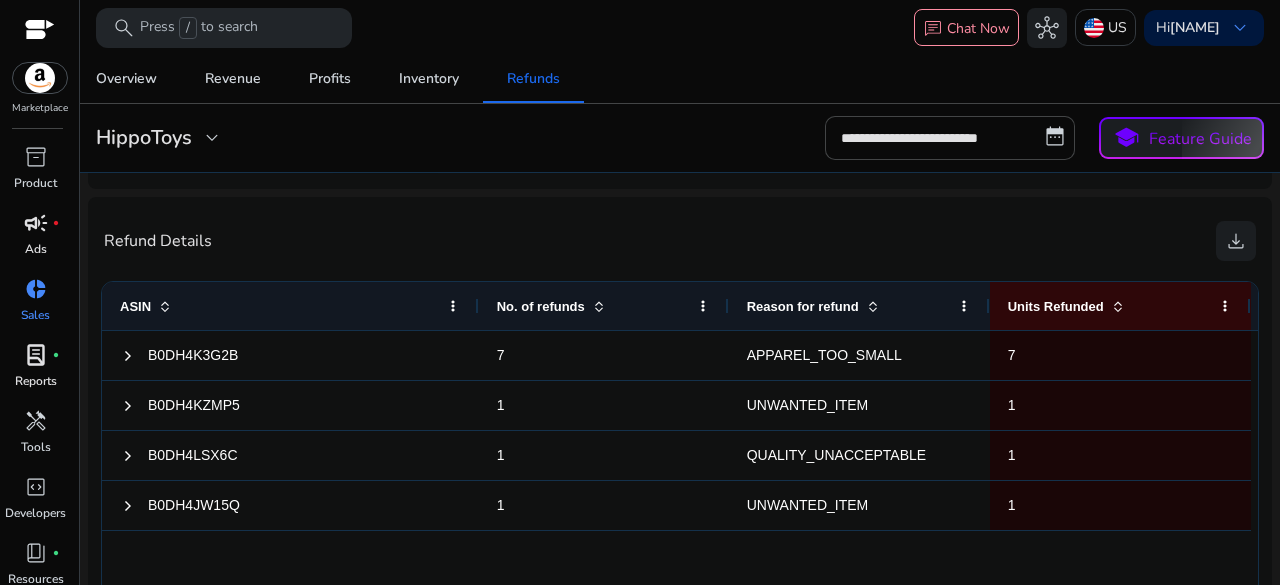 scroll, scrollTop: 800, scrollLeft: 0, axis: vertical 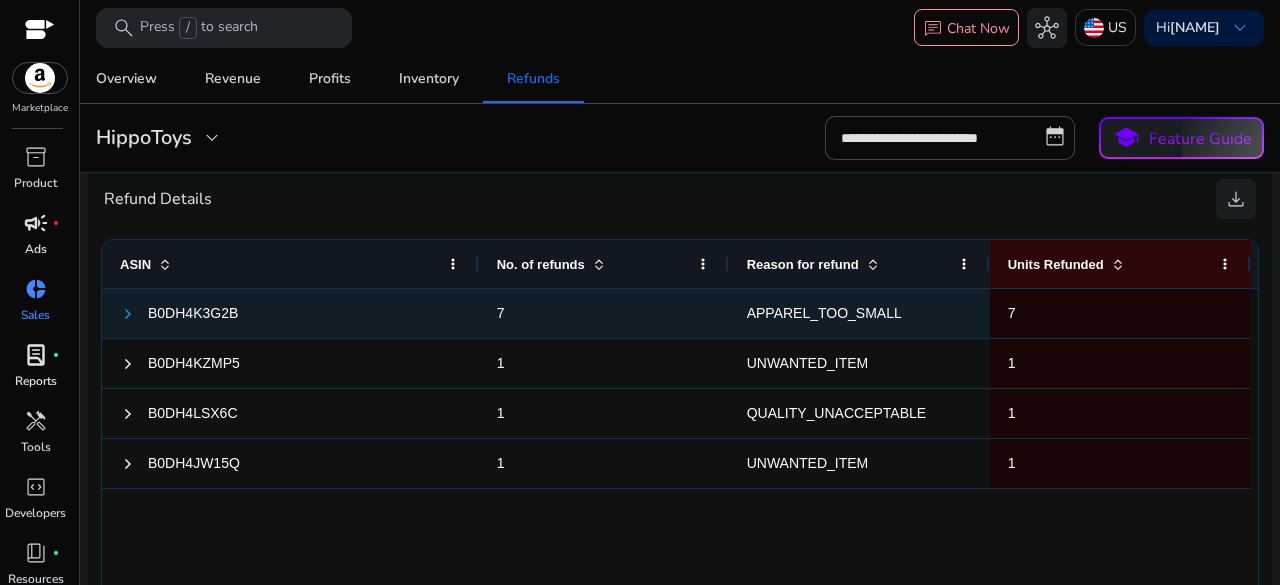 click 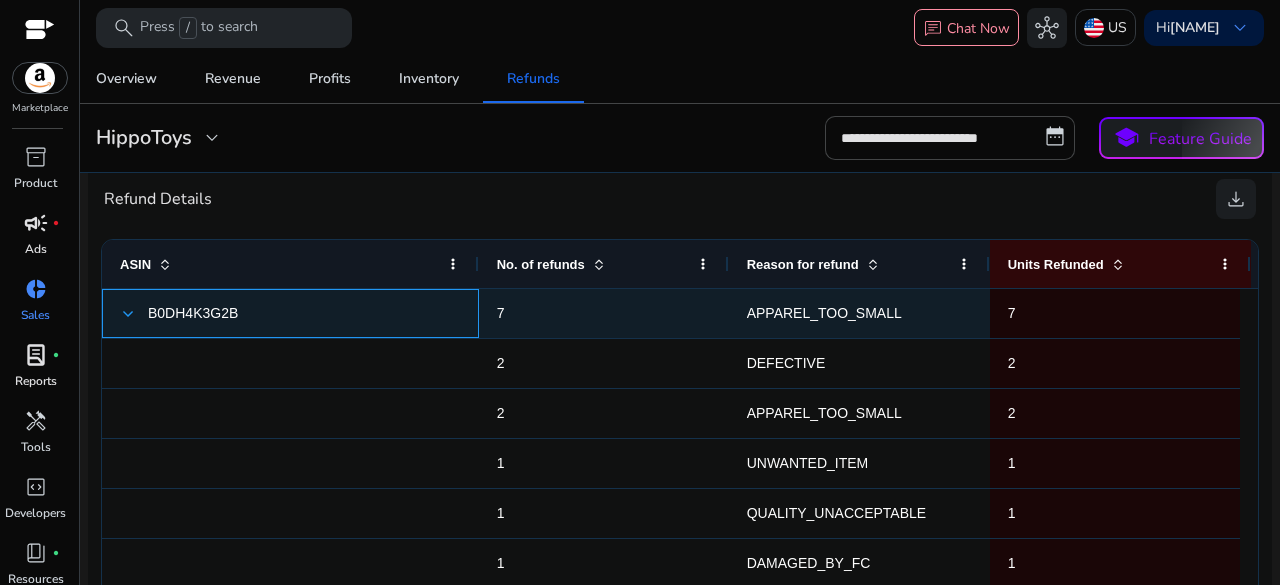 click 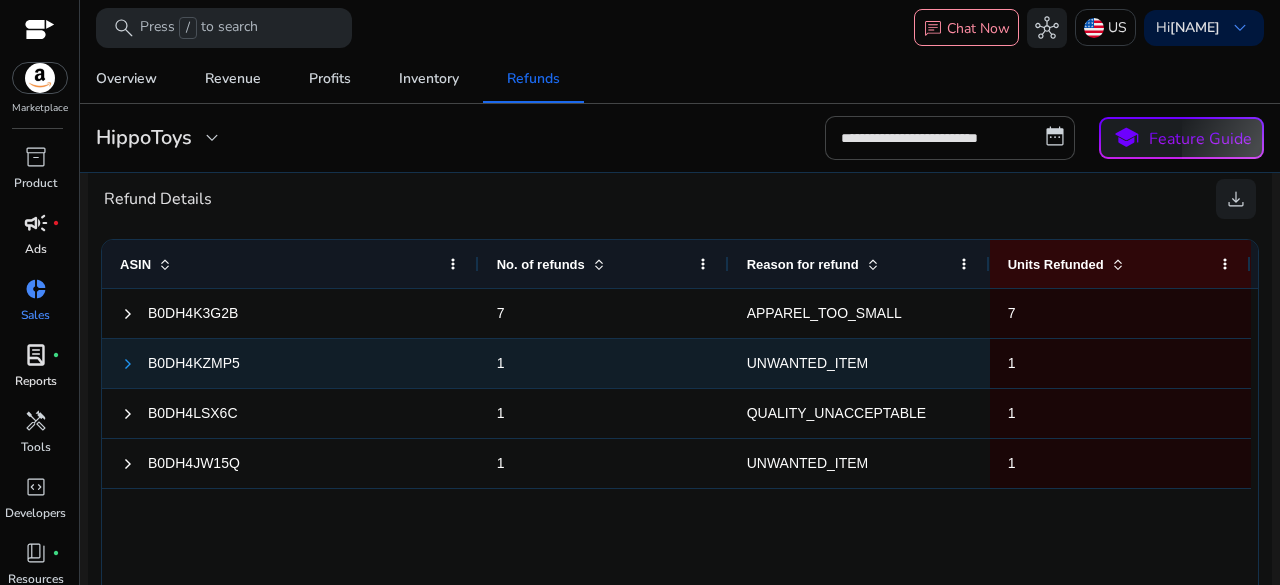 click 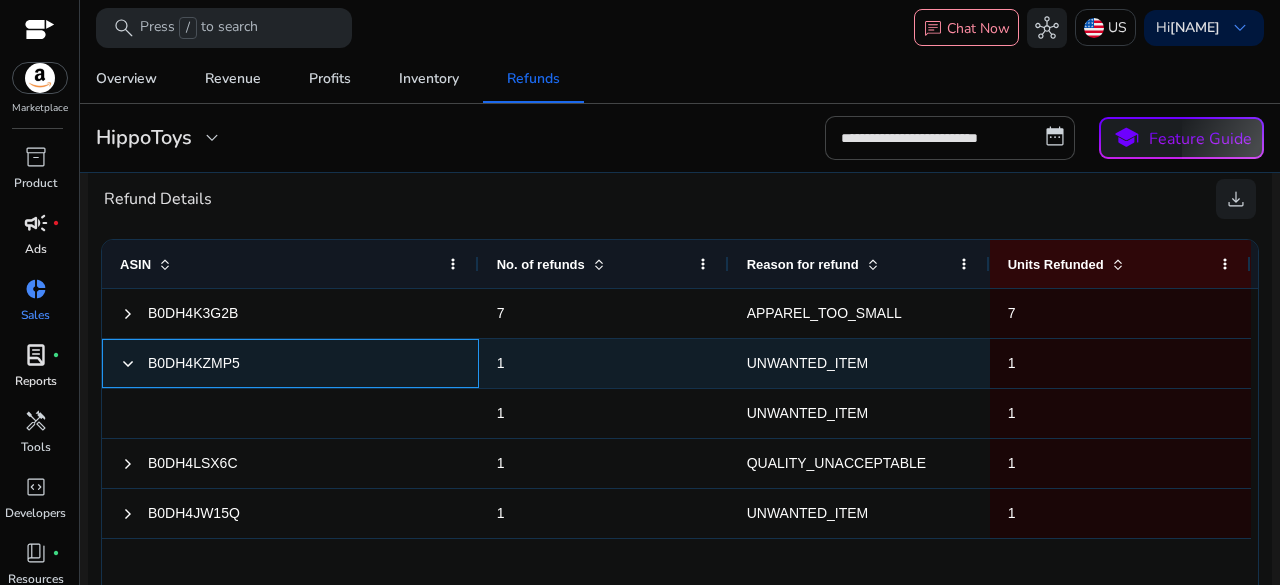click 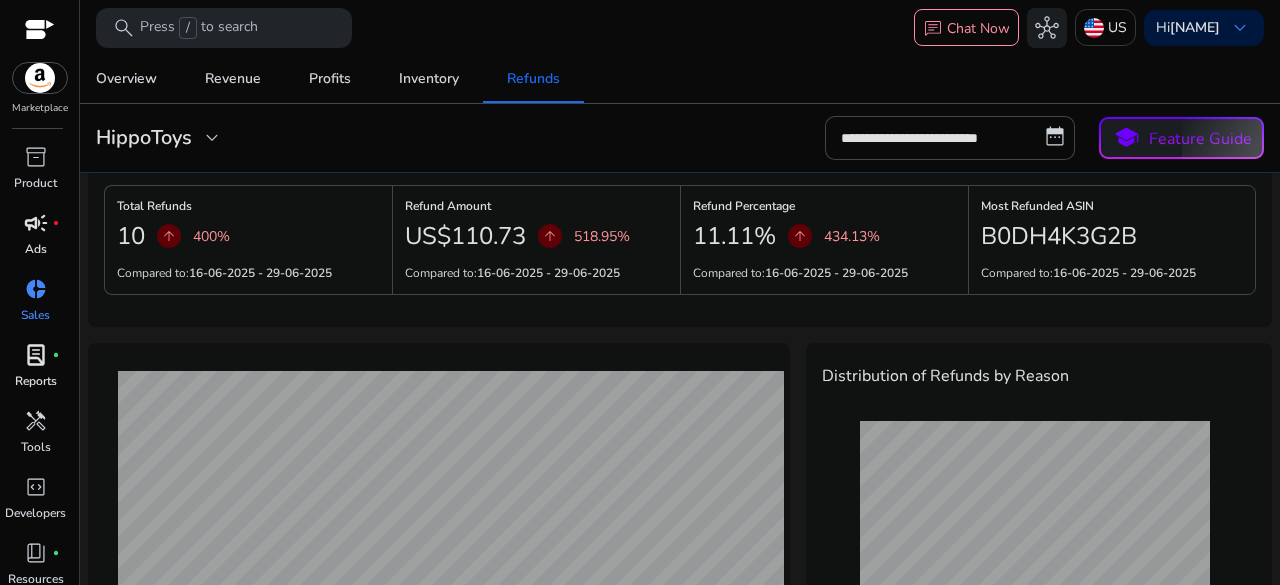scroll, scrollTop: 0, scrollLeft: 0, axis: both 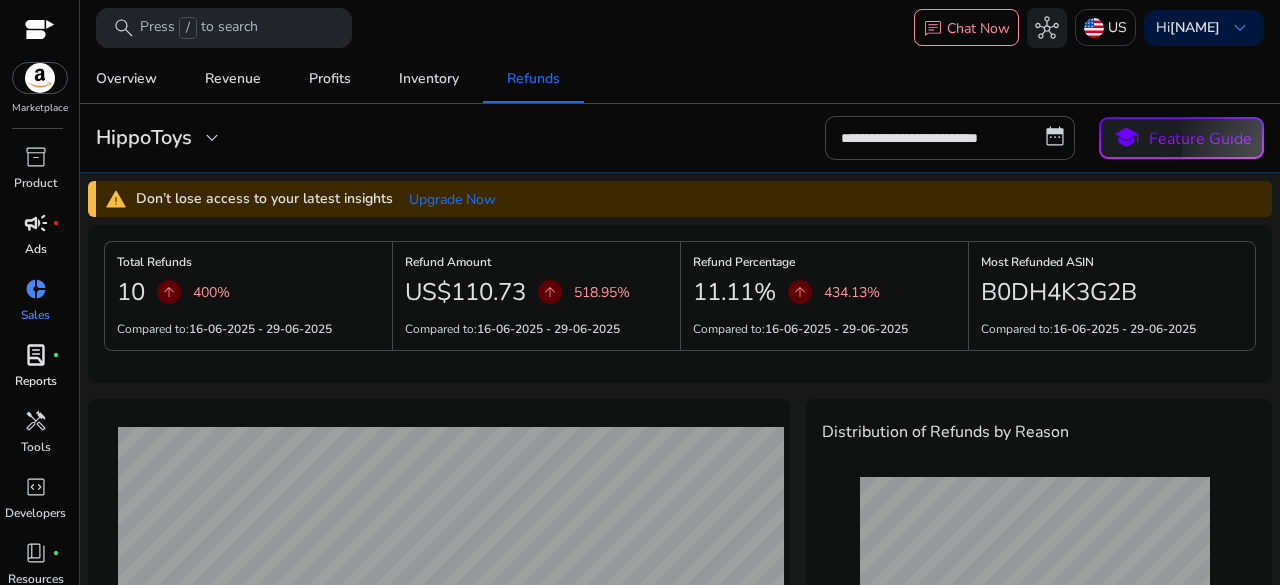 click at bounding box center (40, 78) 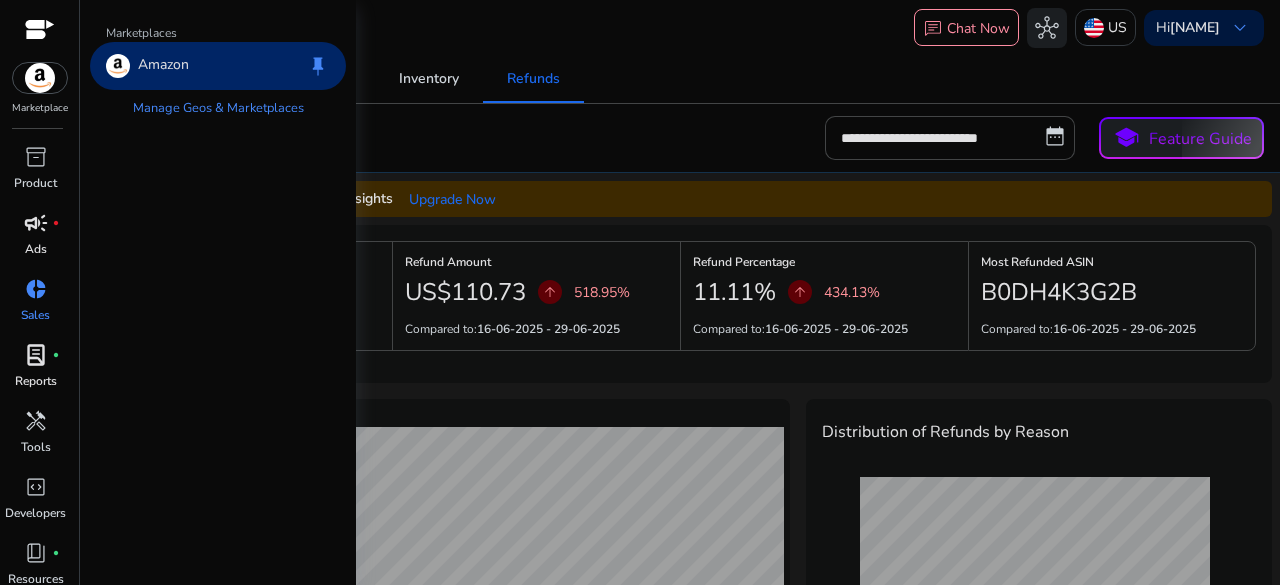 click at bounding box center [40, 78] 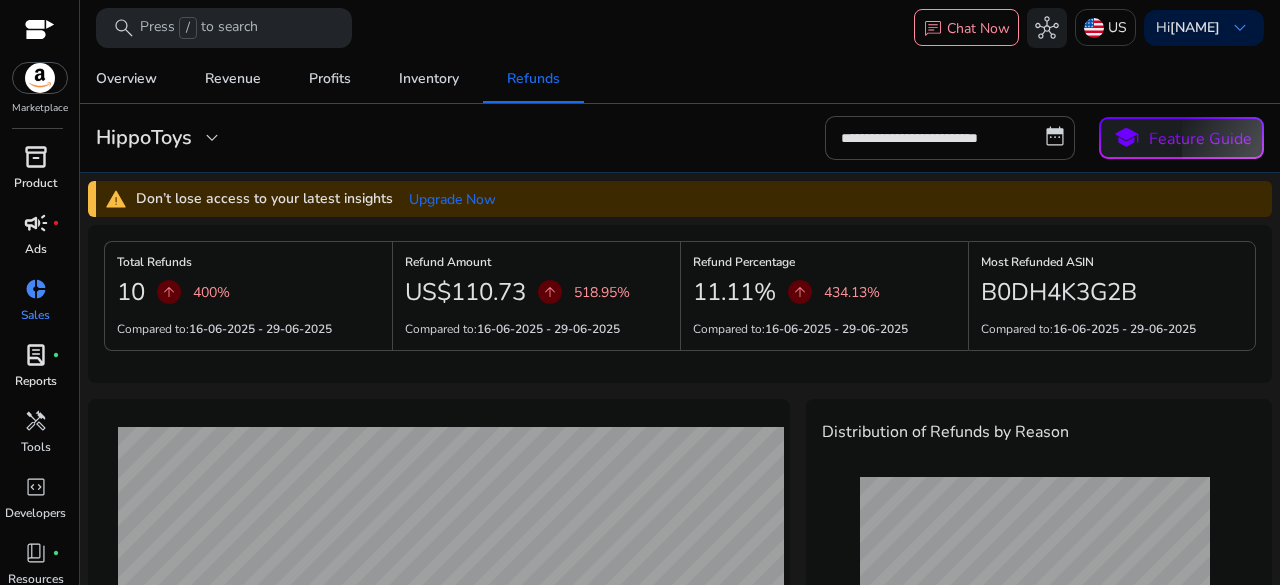 click on "Product" at bounding box center (35, 183) 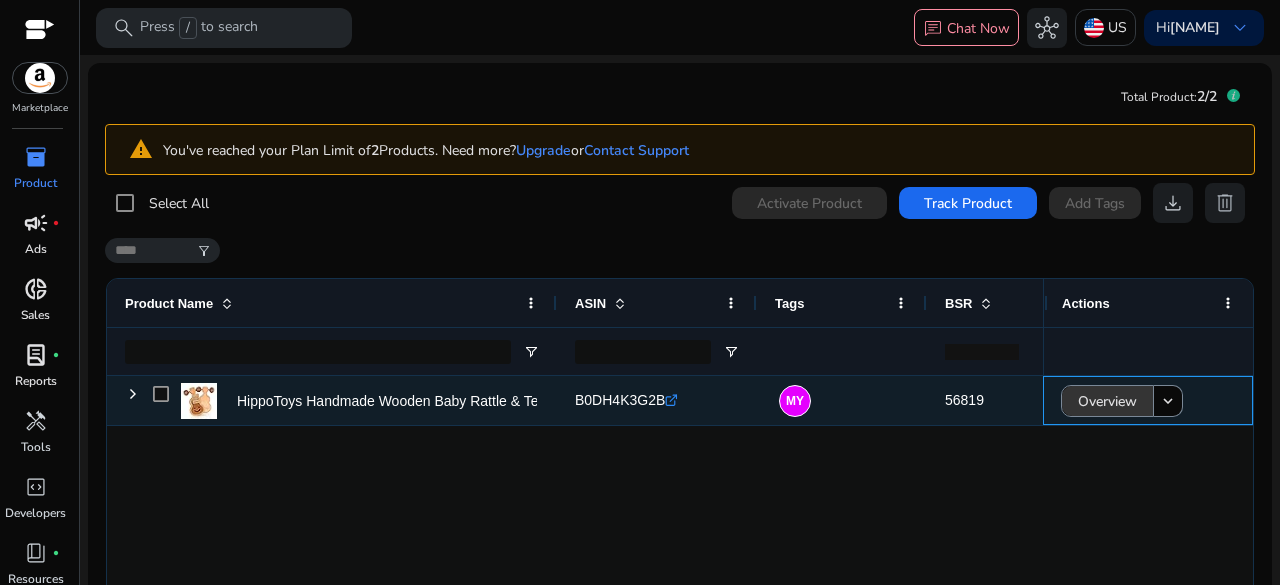 click on "Overview" 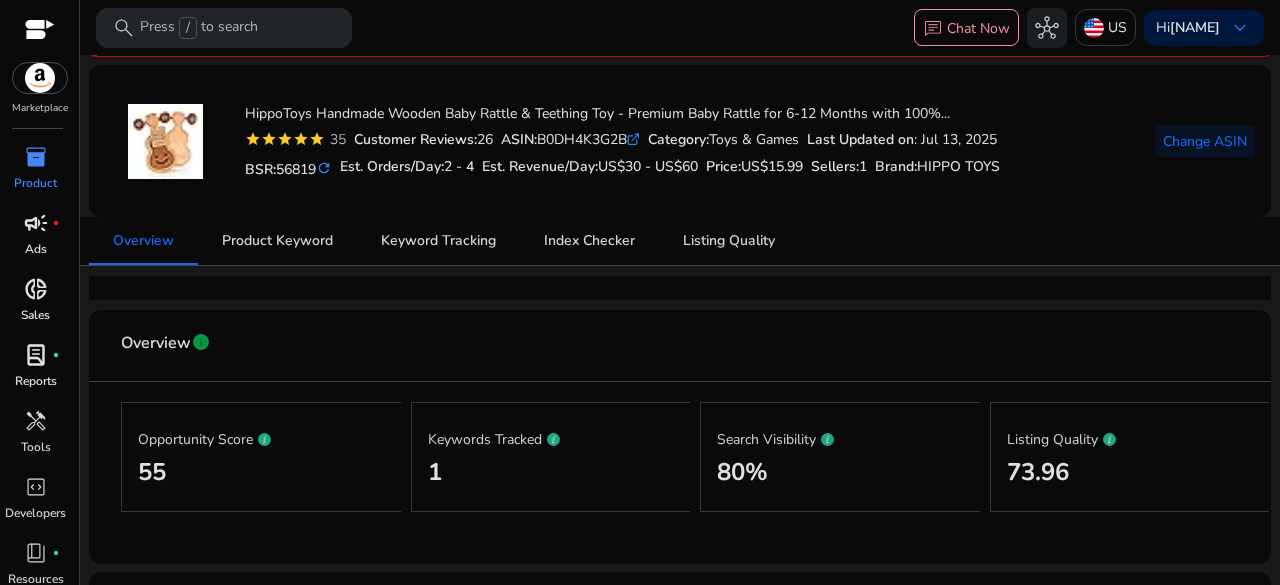 scroll, scrollTop: 0, scrollLeft: 0, axis: both 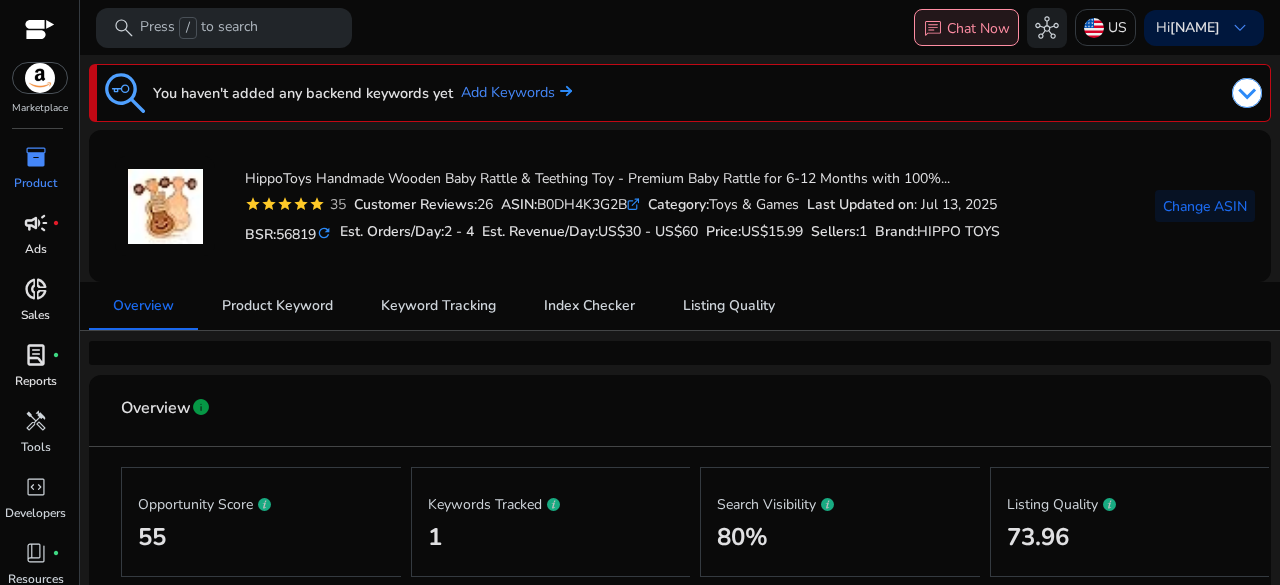 click on "chat  Chat Now" at bounding box center [966, 28] 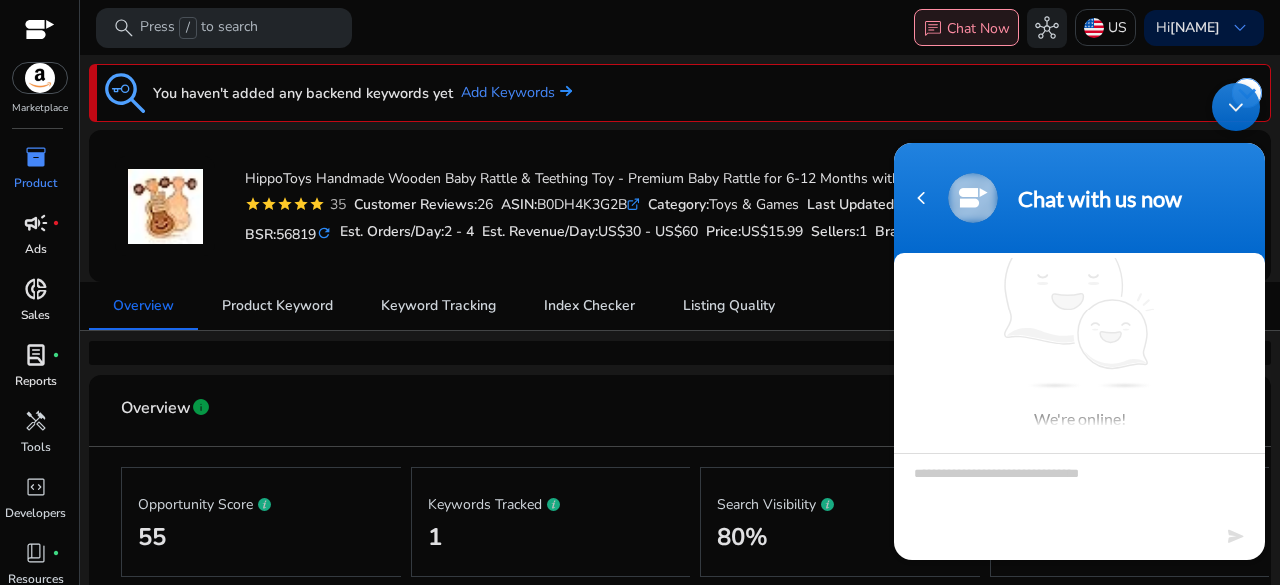 scroll, scrollTop: 17, scrollLeft: 0, axis: vertical 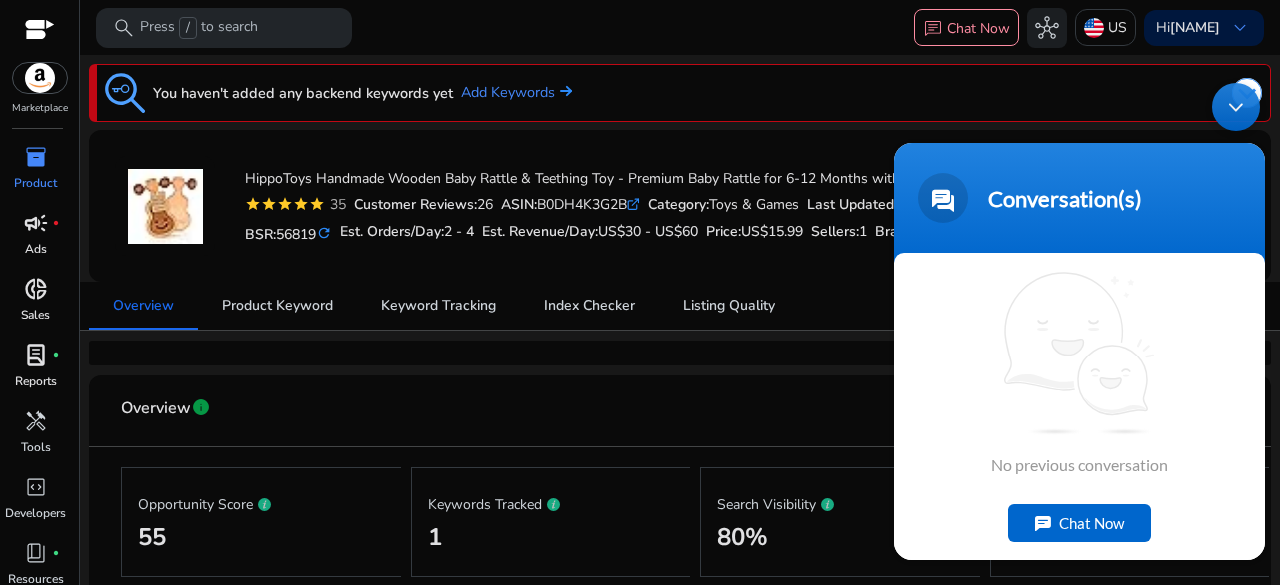 click at bounding box center [1236, 106] 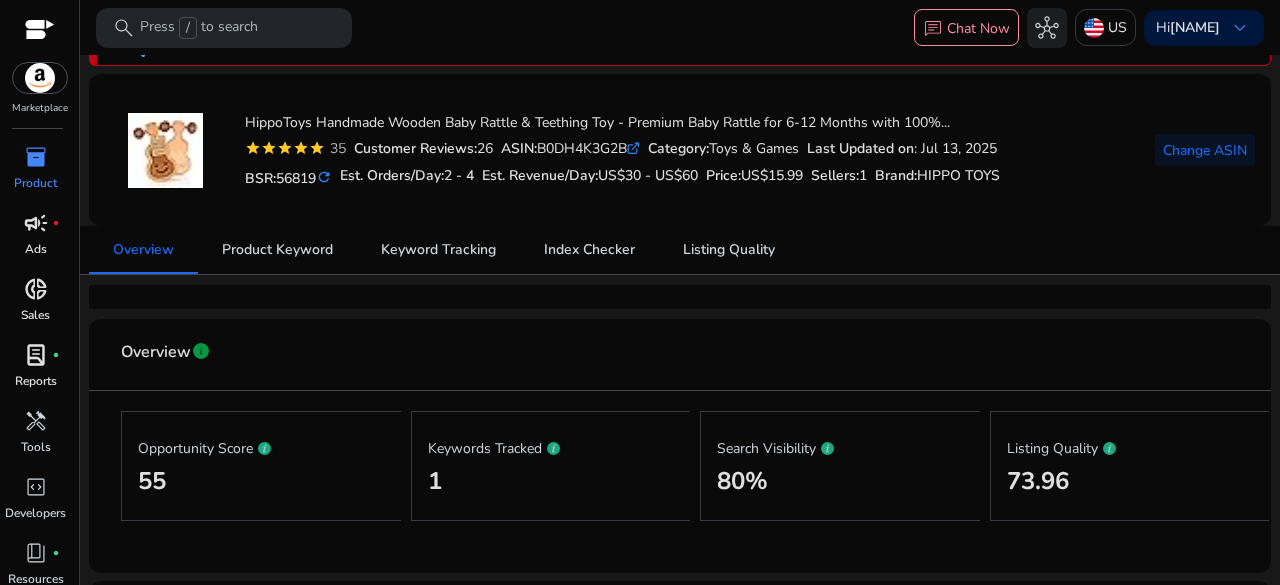 scroll, scrollTop: 0, scrollLeft: 0, axis: both 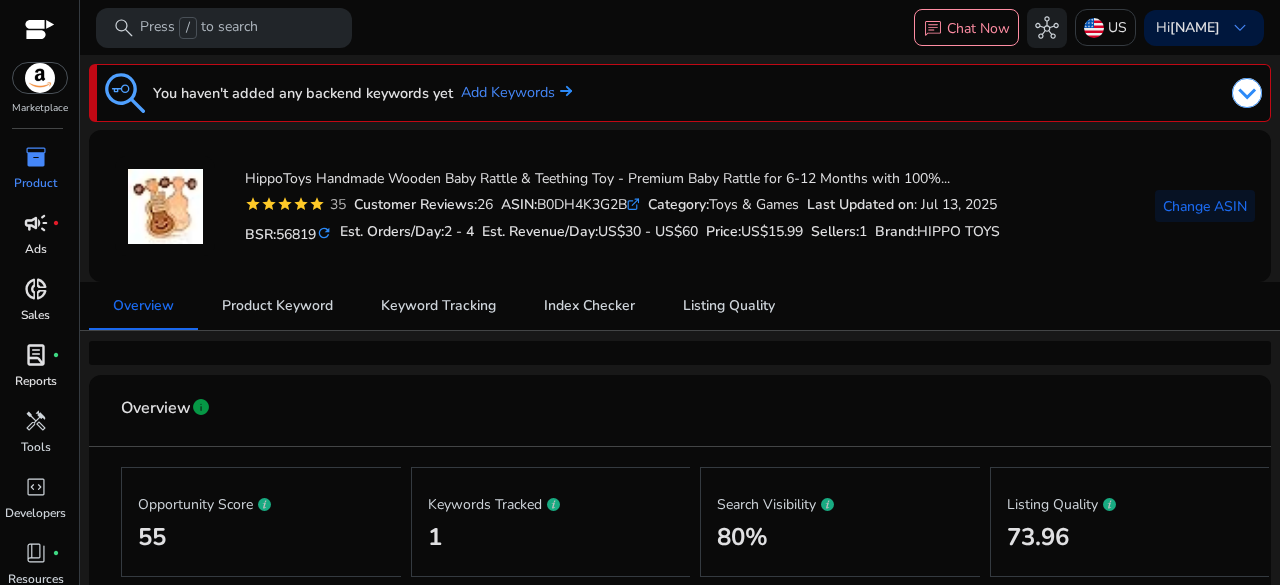 click on ".st0{fill:#2c8af8}" 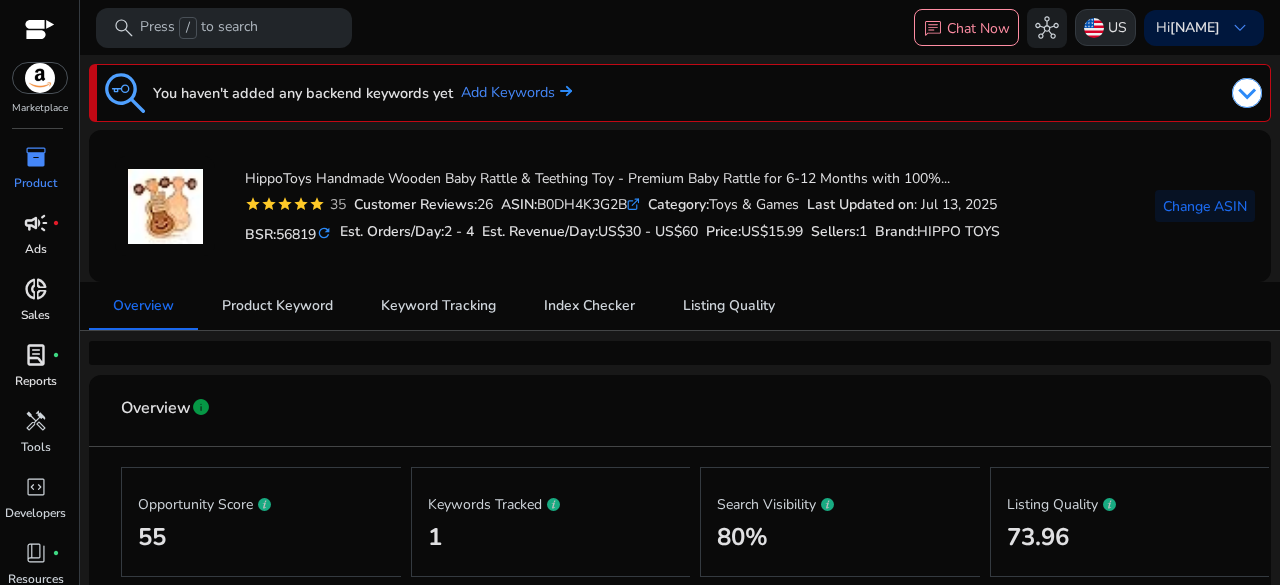 click at bounding box center [1094, 28] 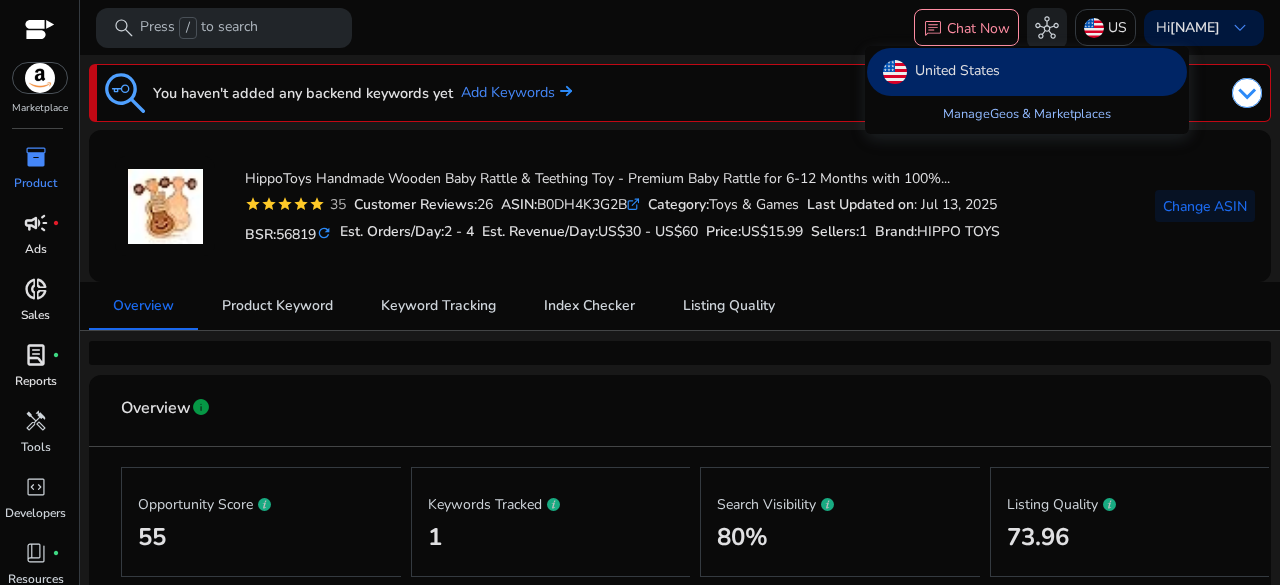 click on "Manage   Geos & Marketplaces" at bounding box center [1027, 114] 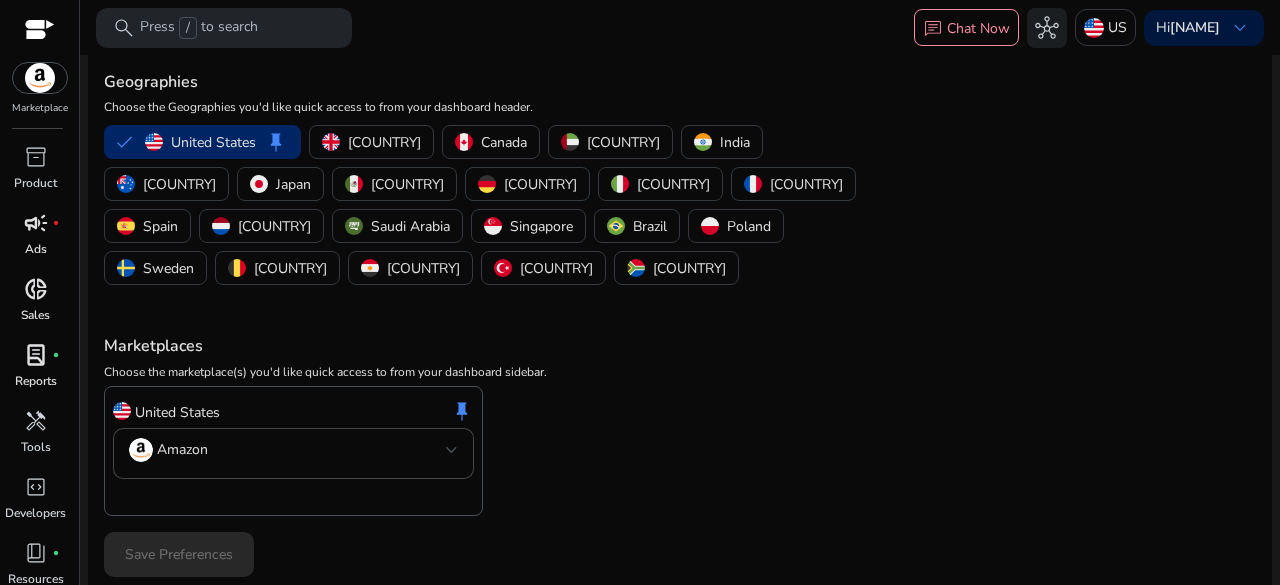 scroll, scrollTop: 114, scrollLeft: 0, axis: vertical 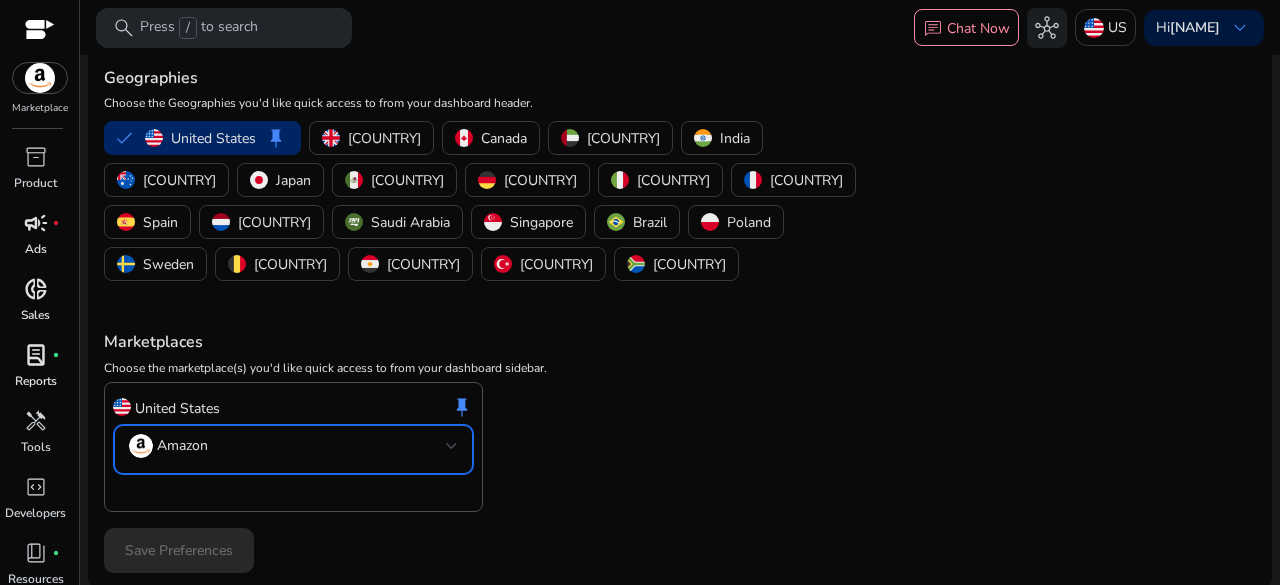 click on "Amazon" at bounding box center [287, 446] 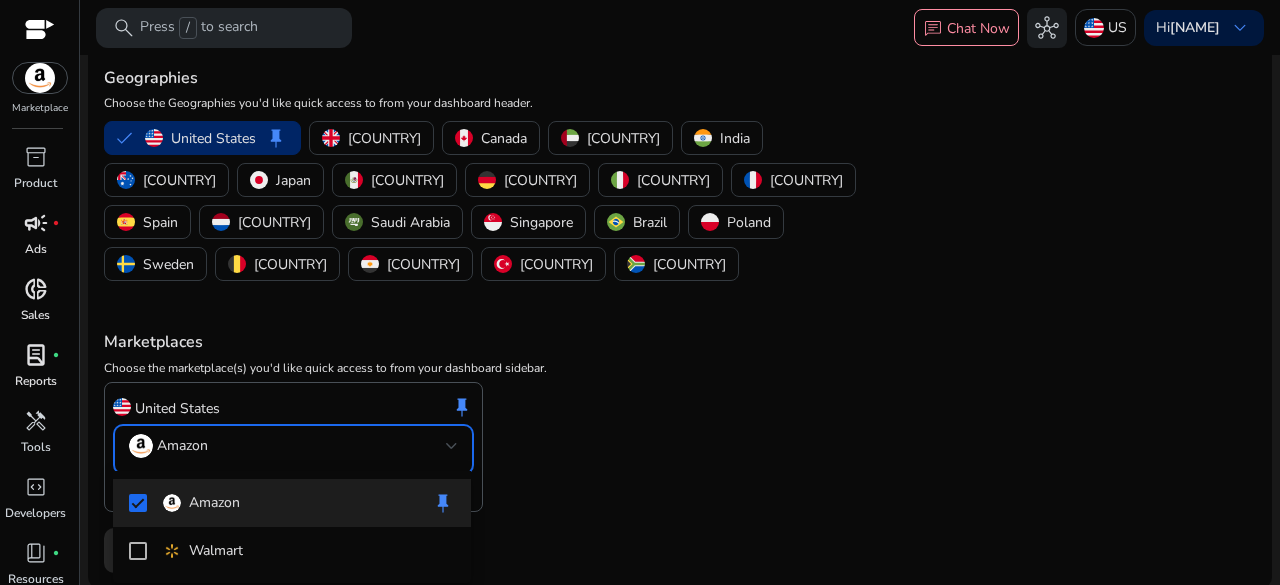 click at bounding box center (640, 292) 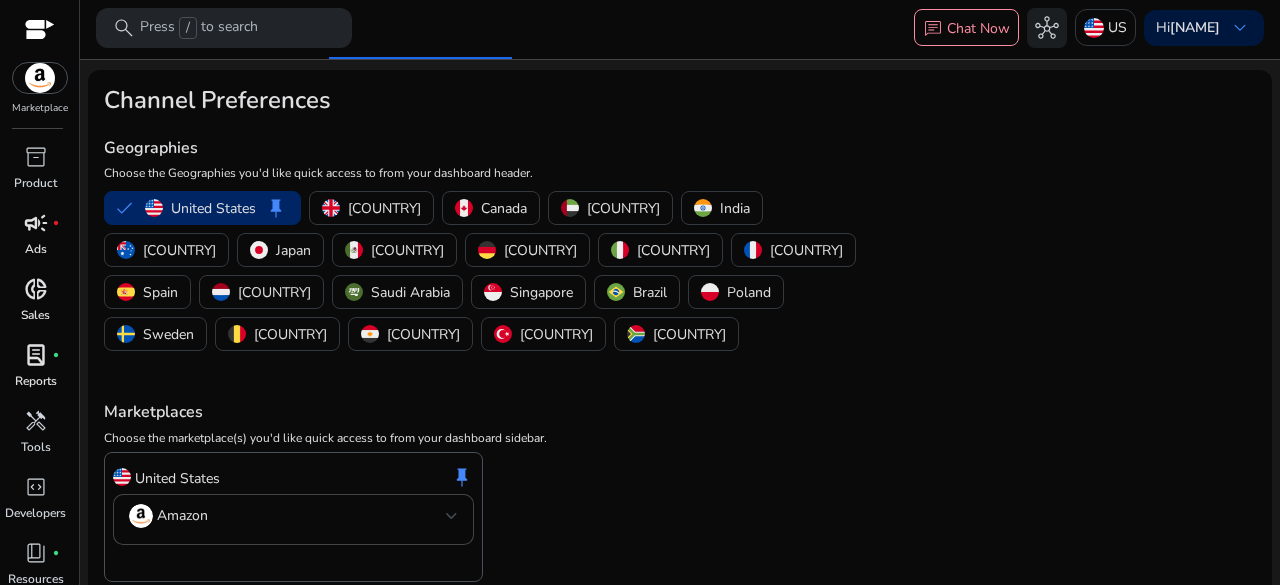 scroll, scrollTop: 0, scrollLeft: 0, axis: both 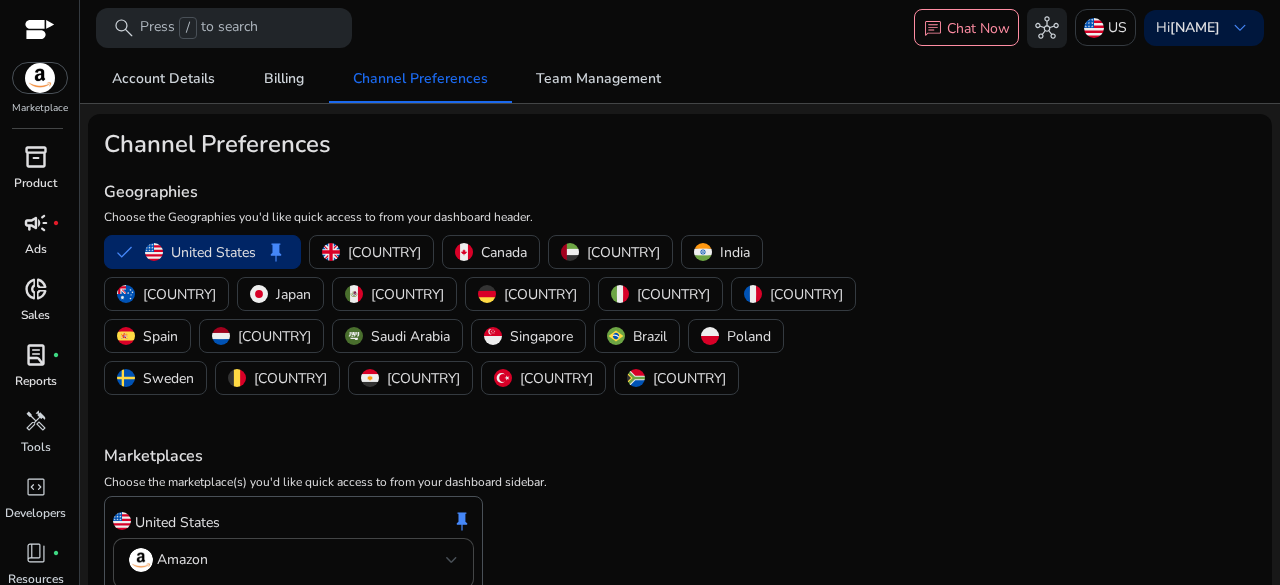 click on "inventory_2" at bounding box center [36, 157] 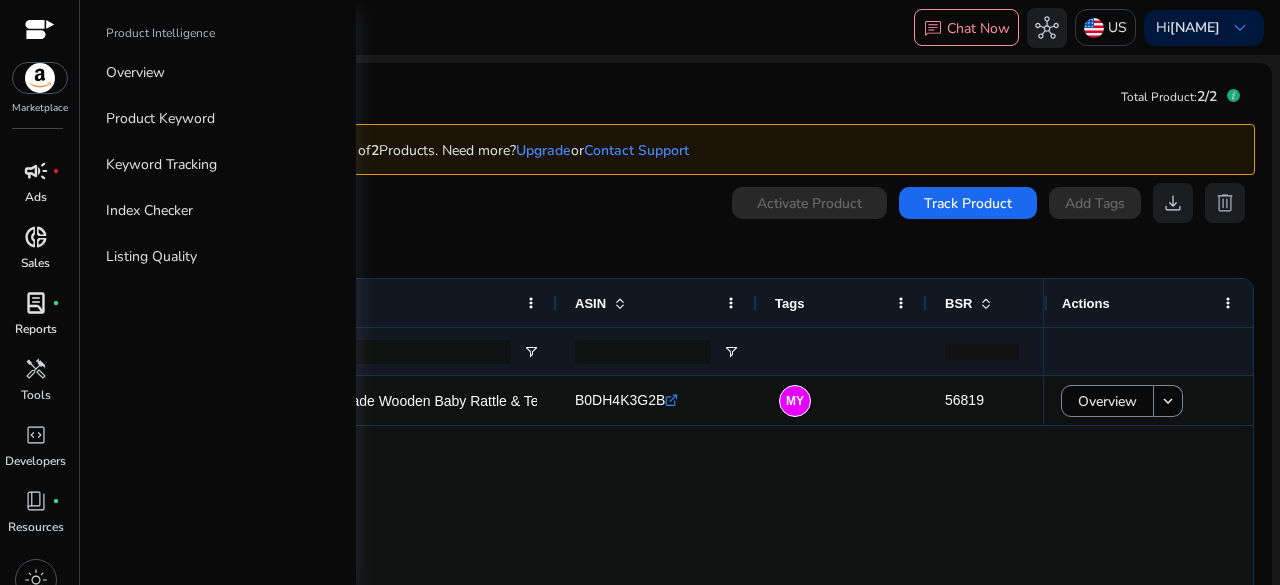 scroll, scrollTop: 74, scrollLeft: 0, axis: vertical 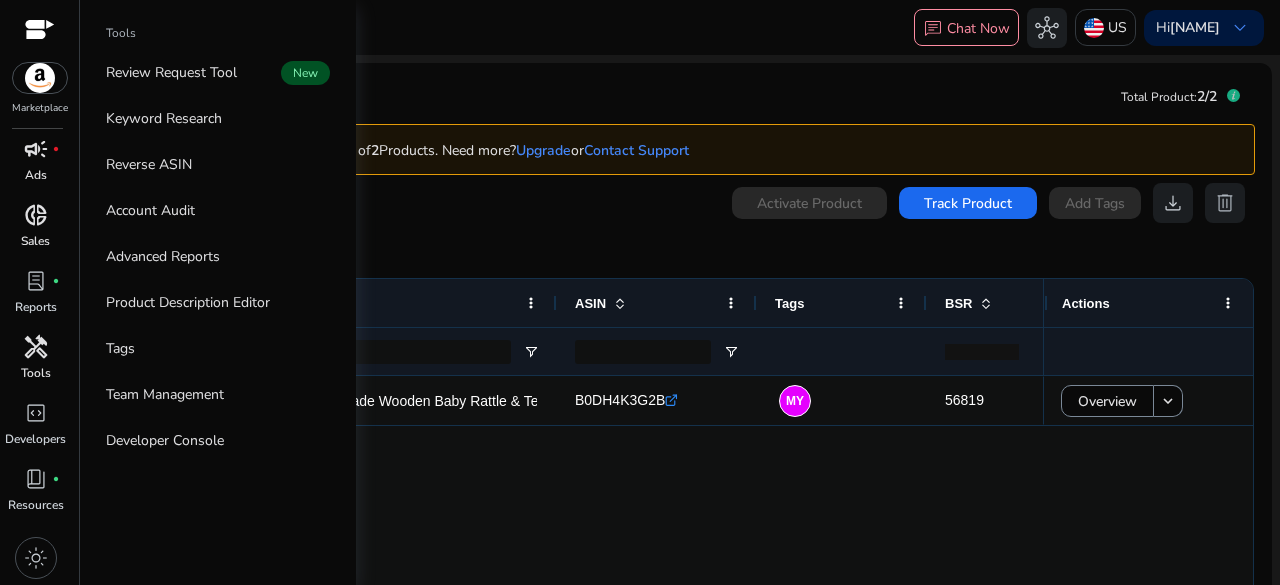 click on "handyman" at bounding box center (36, 347) 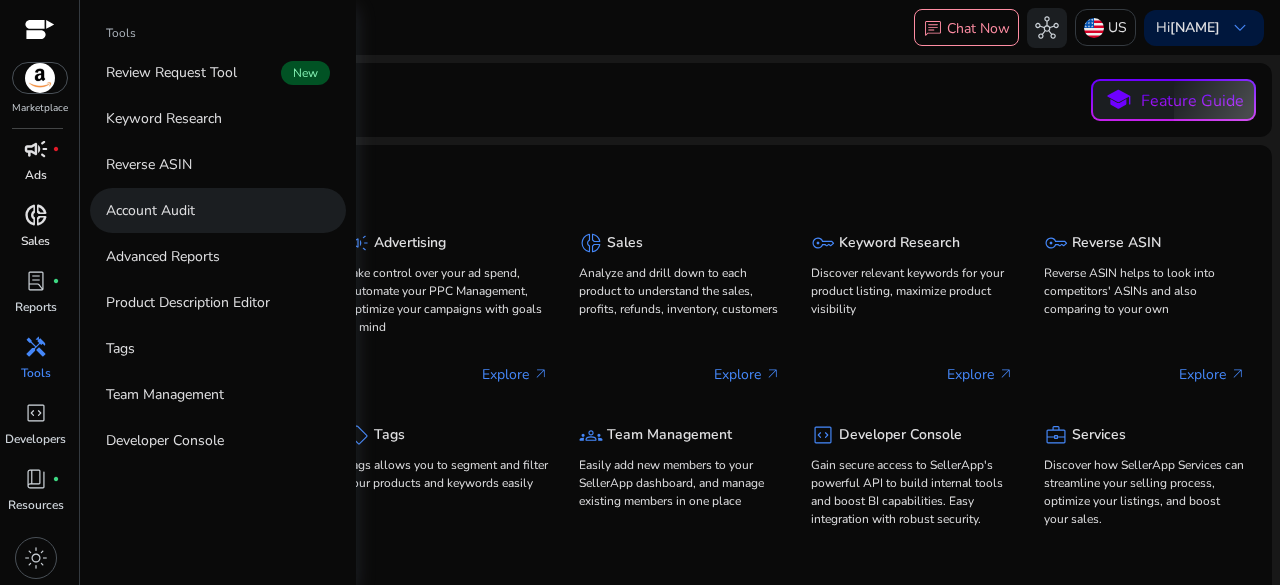 scroll, scrollTop: 0, scrollLeft: 0, axis: both 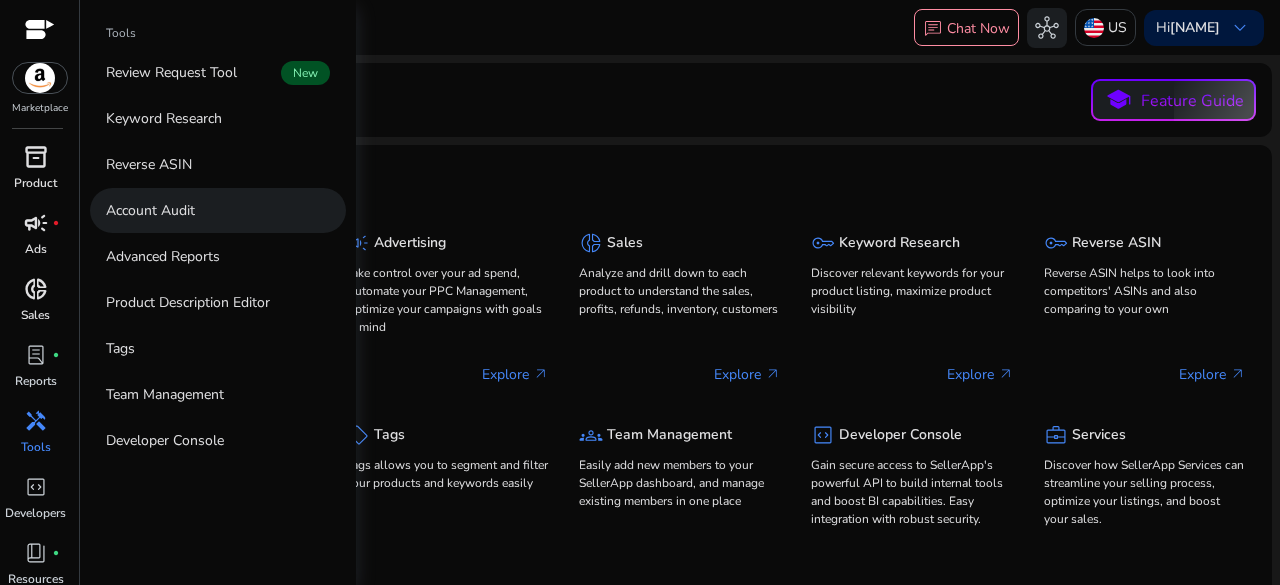 click on "Account Audit" at bounding box center (150, 210) 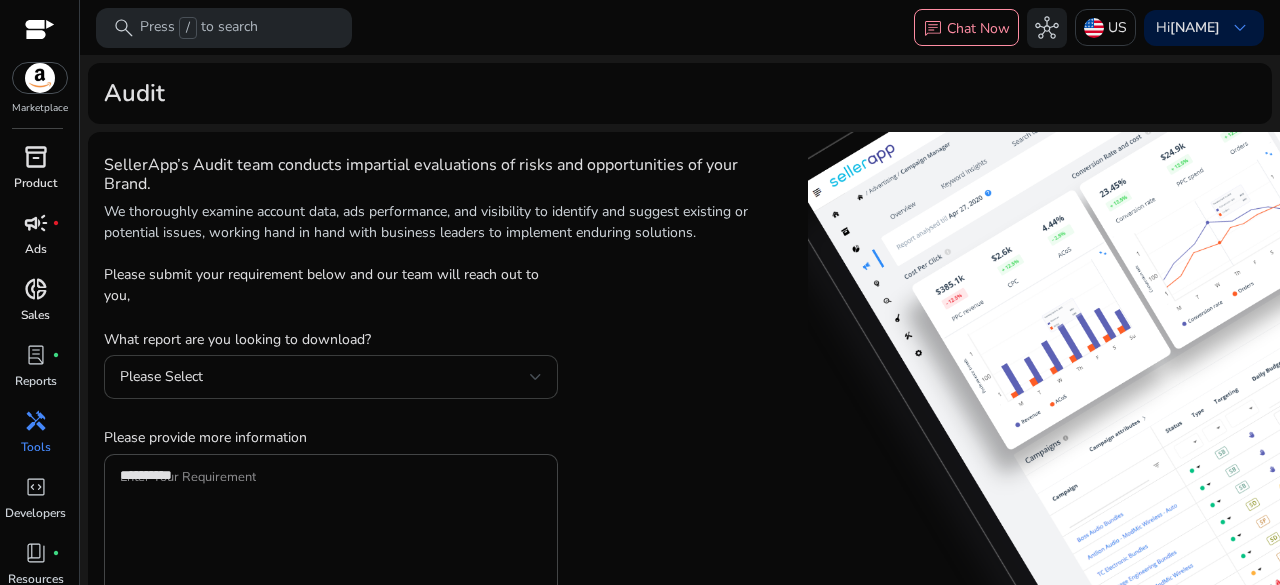 click at bounding box center [536, 377] 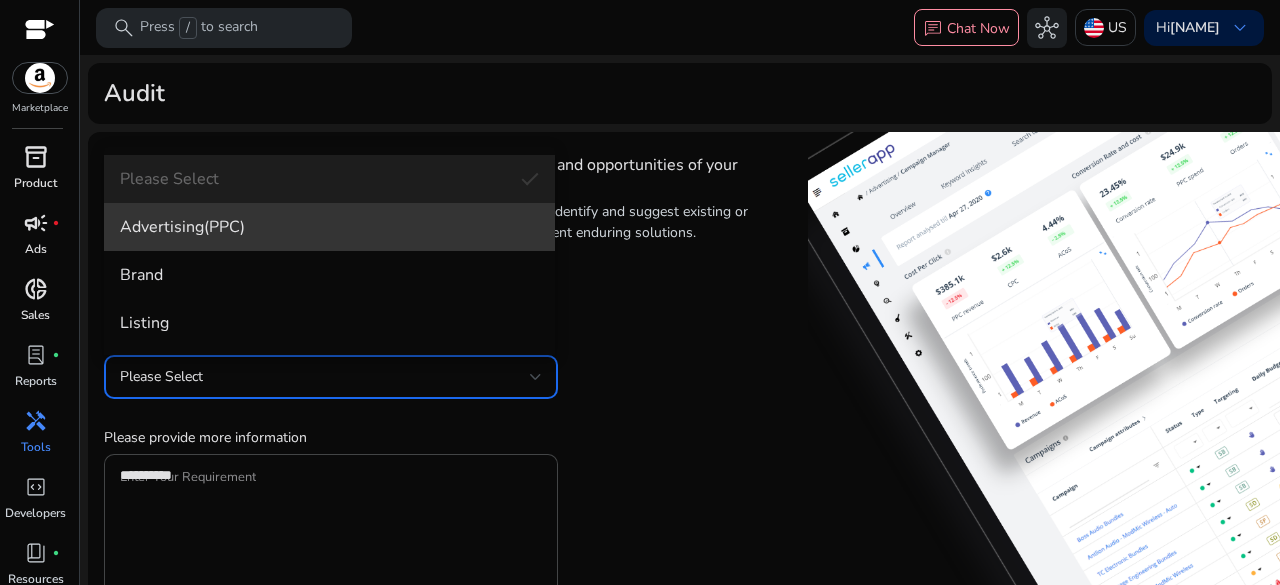 click on "Advertising(PPC)" at bounding box center (329, 227) 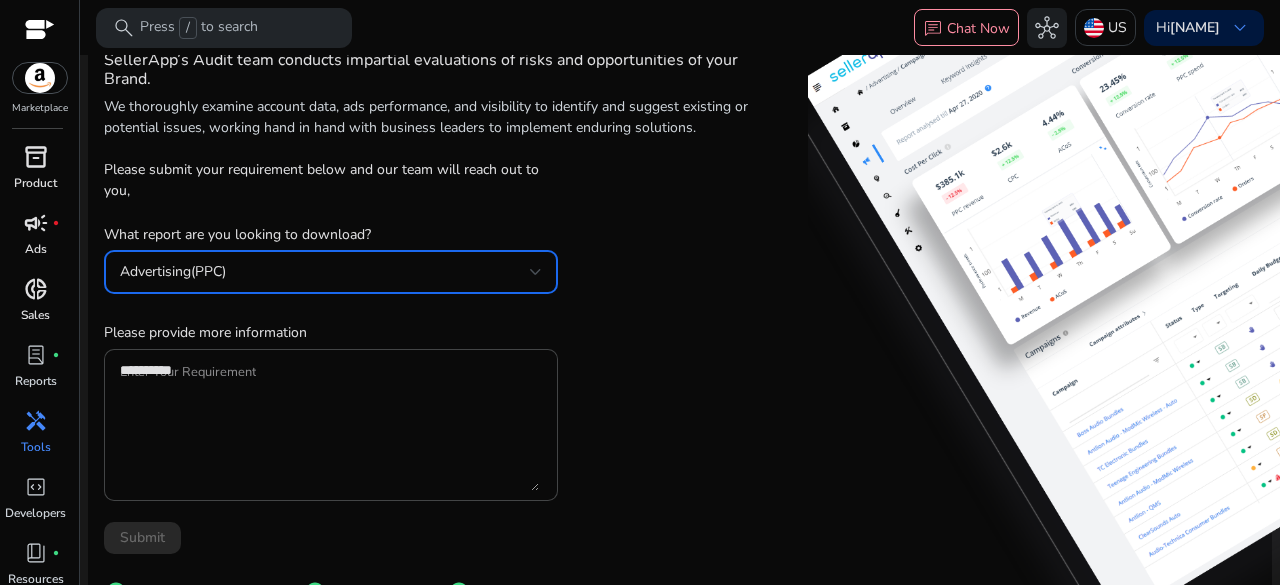 scroll, scrollTop: 87, scrollLeft: 0, axis: vertical 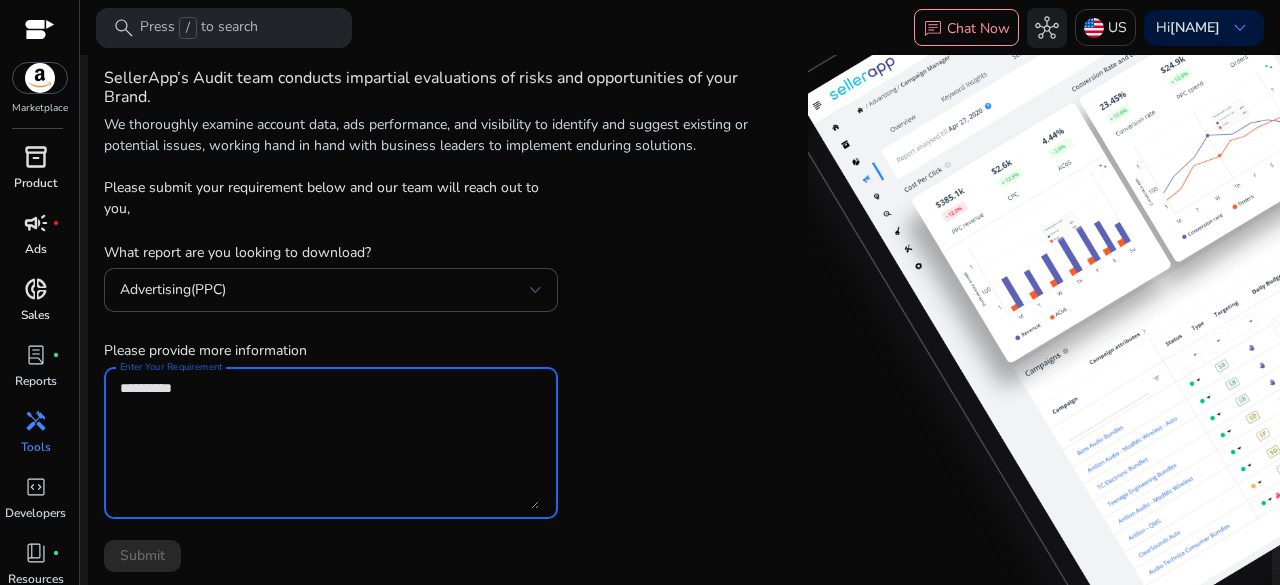click on "Enter Your Requirement" at bounding box center (329, 443) 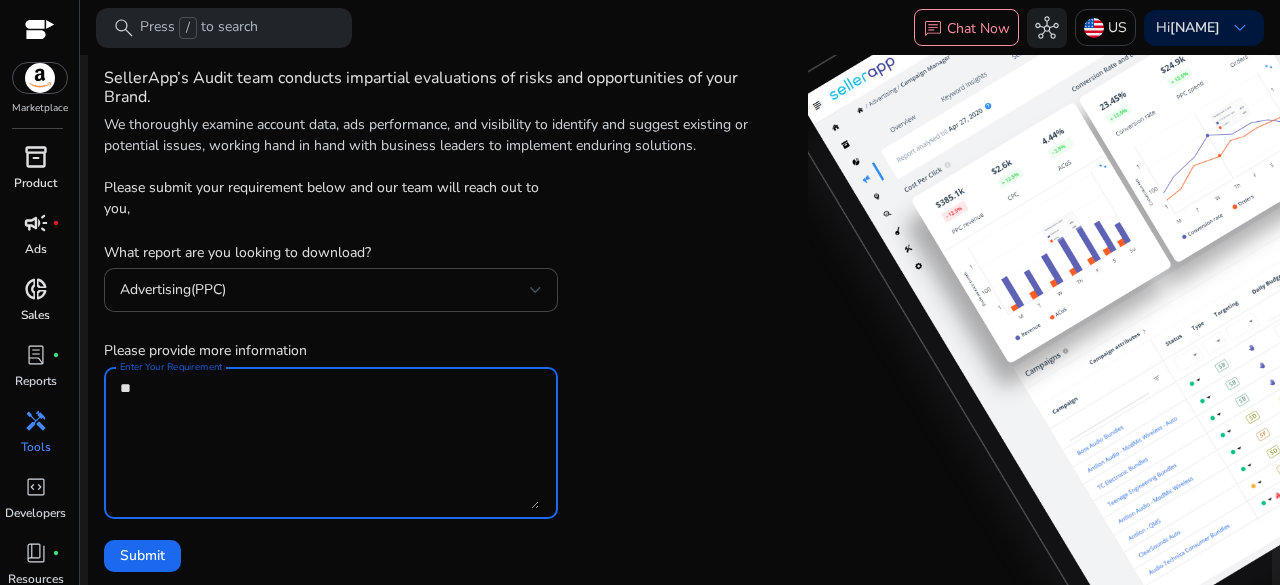 type on "*" 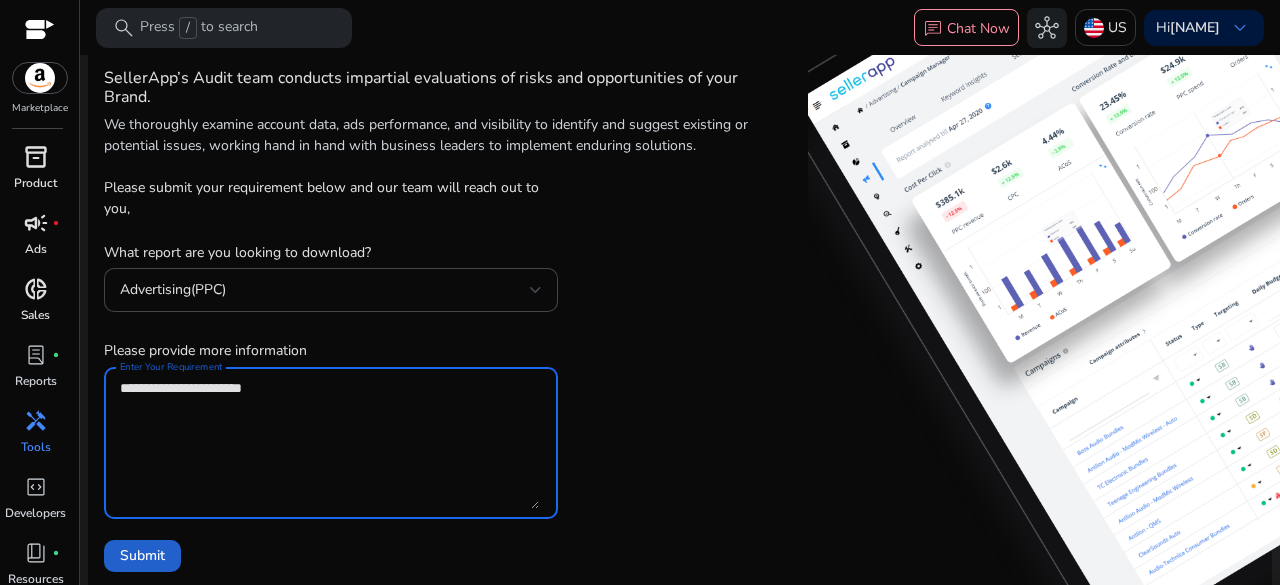 type on "**********" 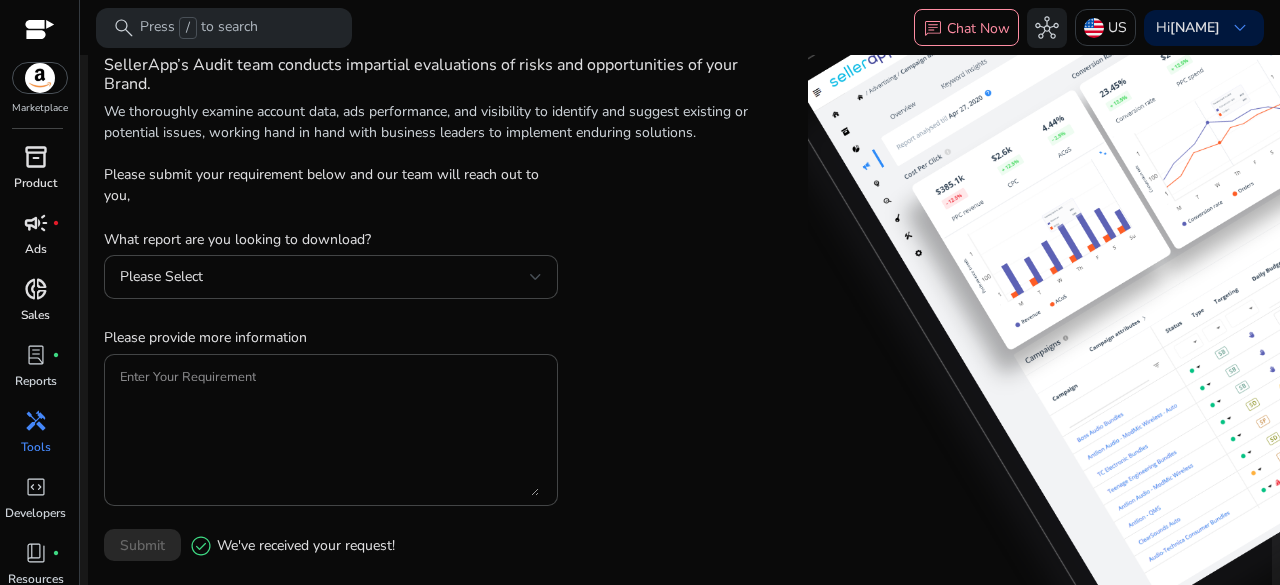 scroll, scrollTop: 0, scrollLeft: 0, axis: both 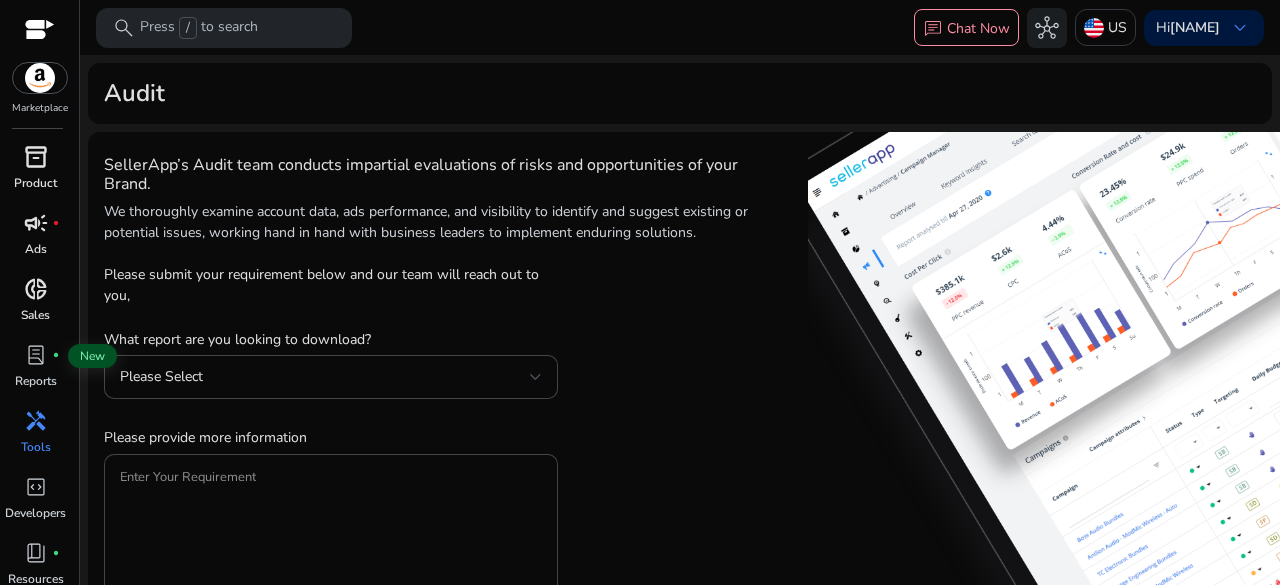 click on "lab_profile" at bounding box center (36, 355) 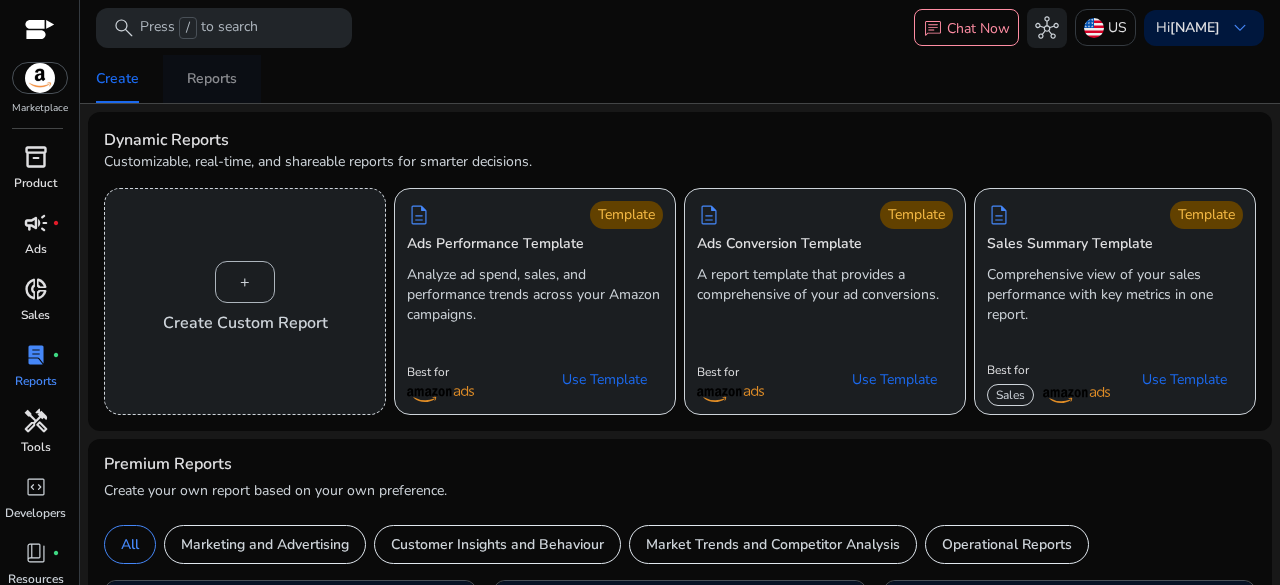 click on "Reports" at bounding box center (212, 79) 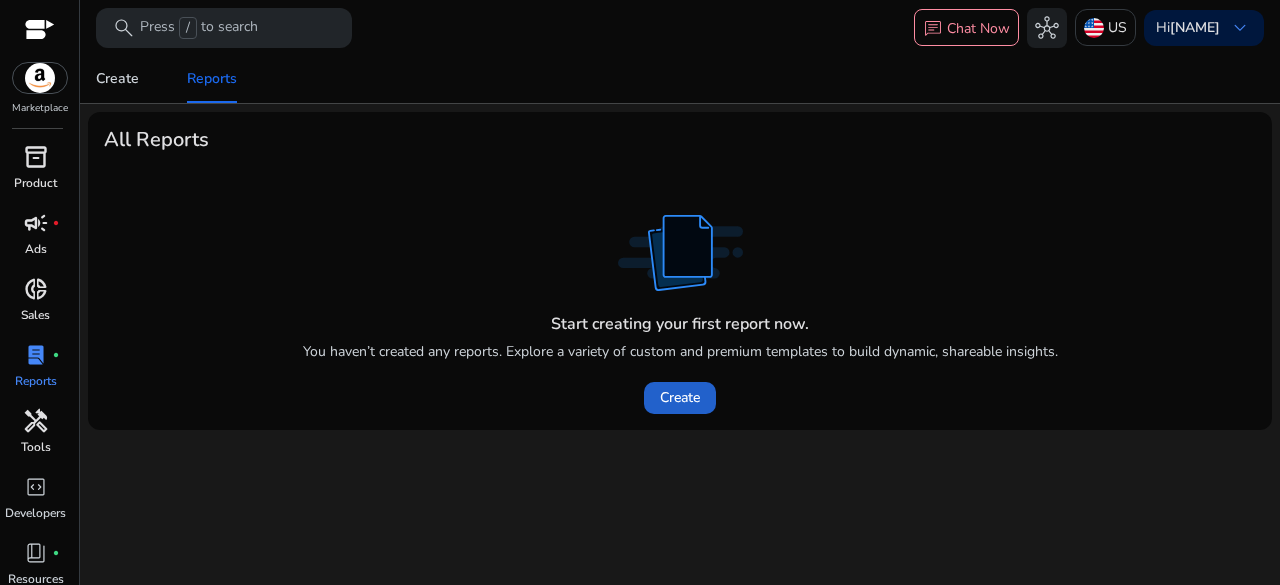 click on "Create" 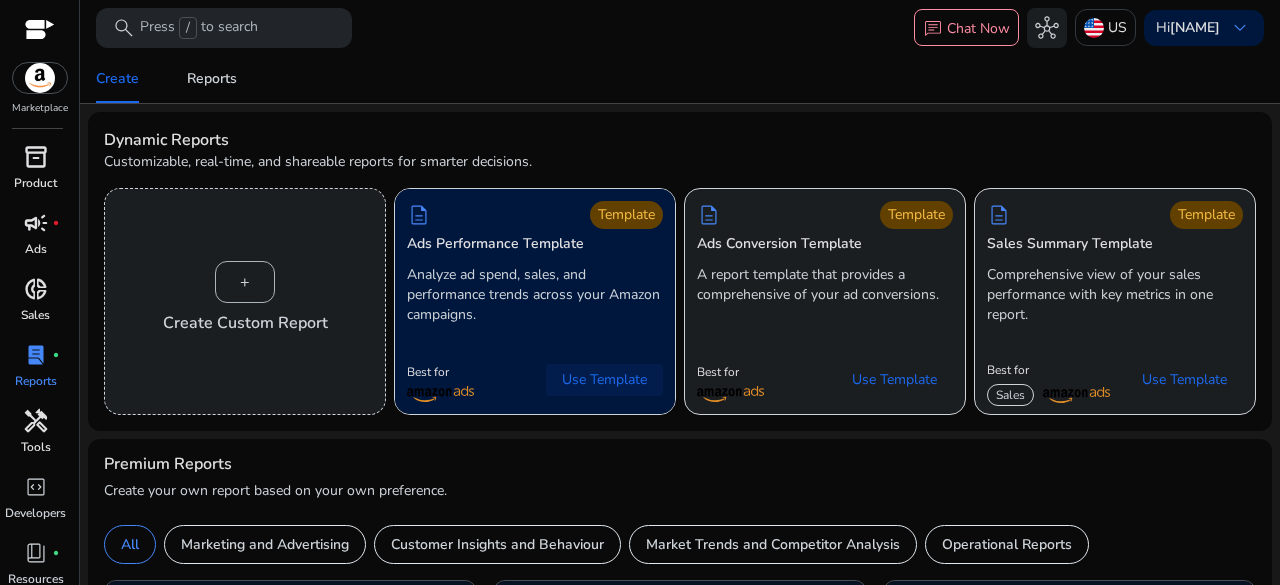 click on "Use Template" 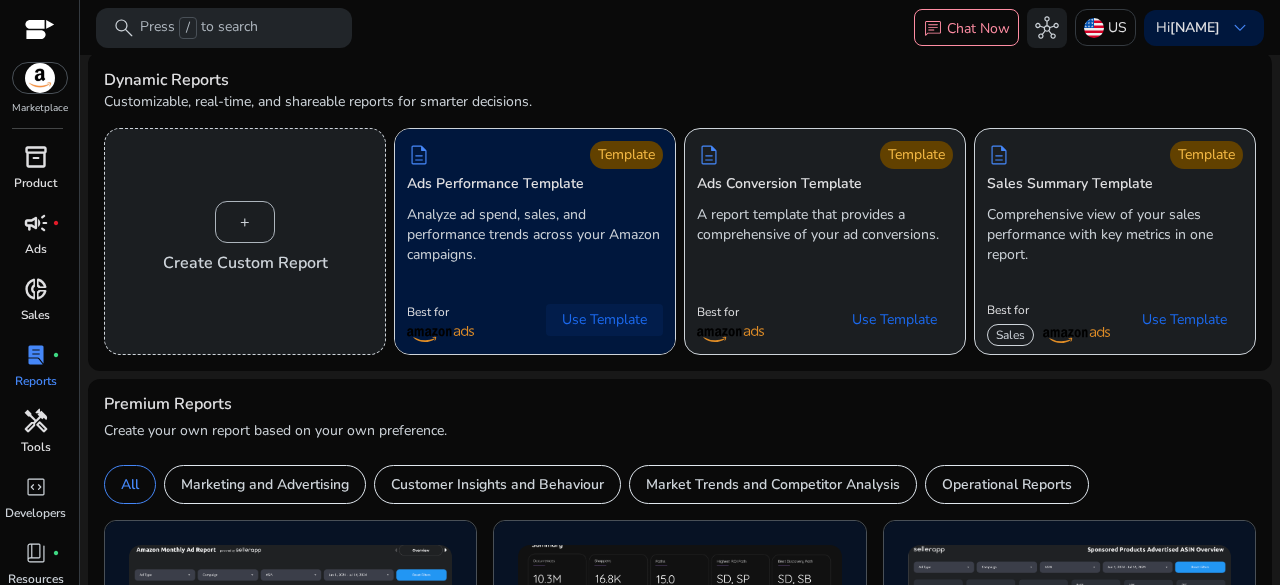 scroll, scrollTop: 0, scrollLeft: 0, axis: both 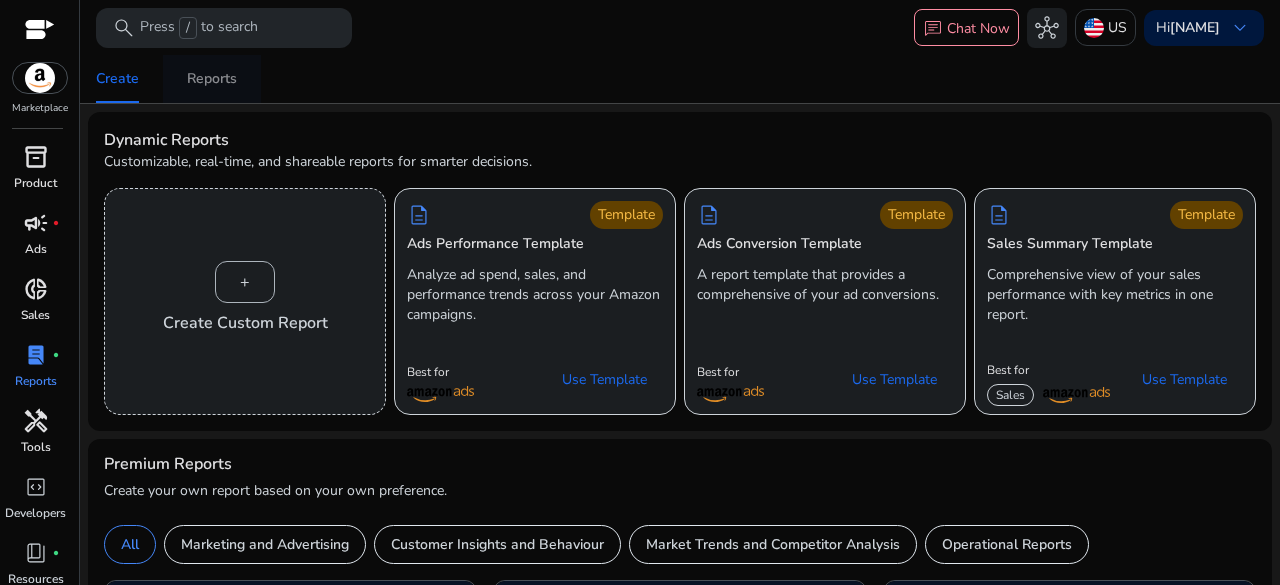click on "Reports" at bounding box center [212, 79] 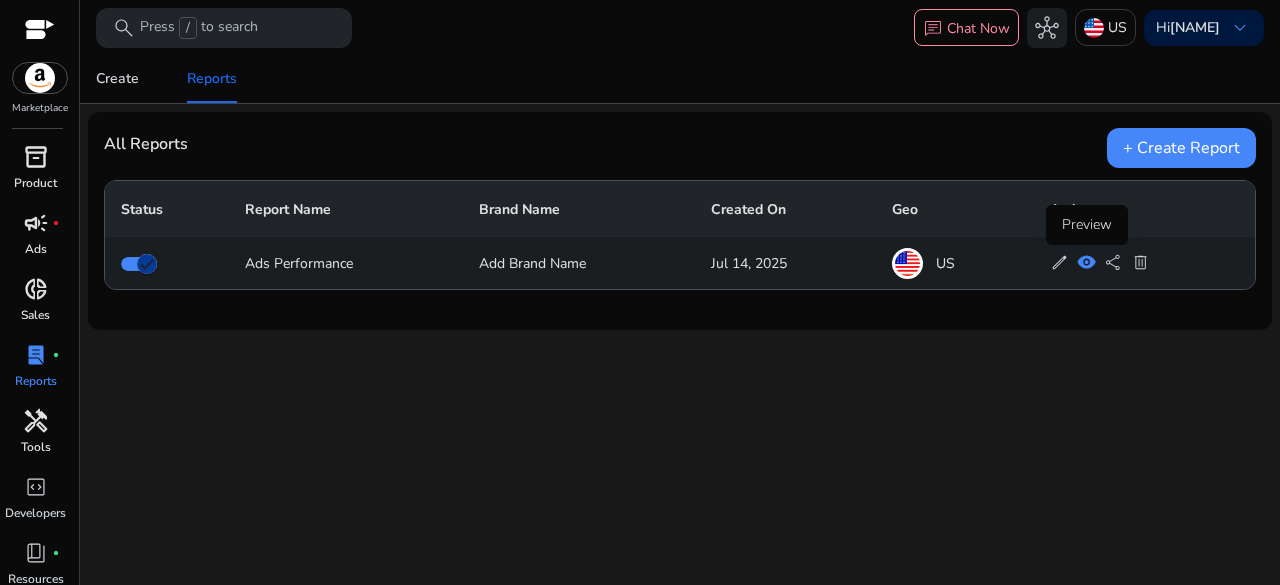 click on "visibility" 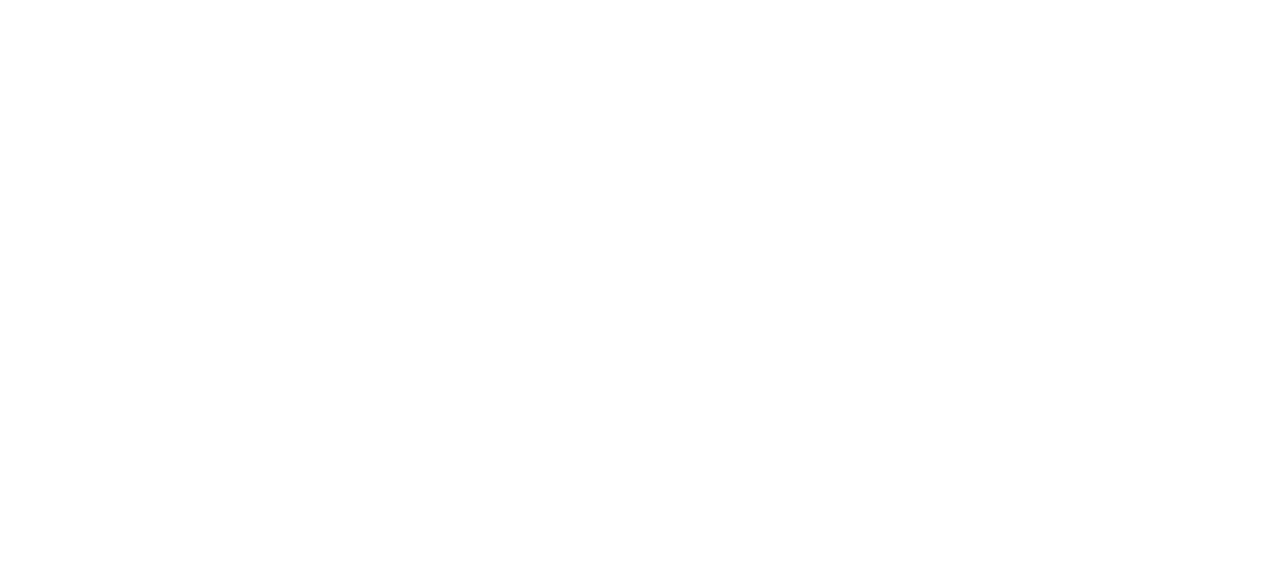 scroll, scrollTop: 0, scrollLeft: 0, axis: both 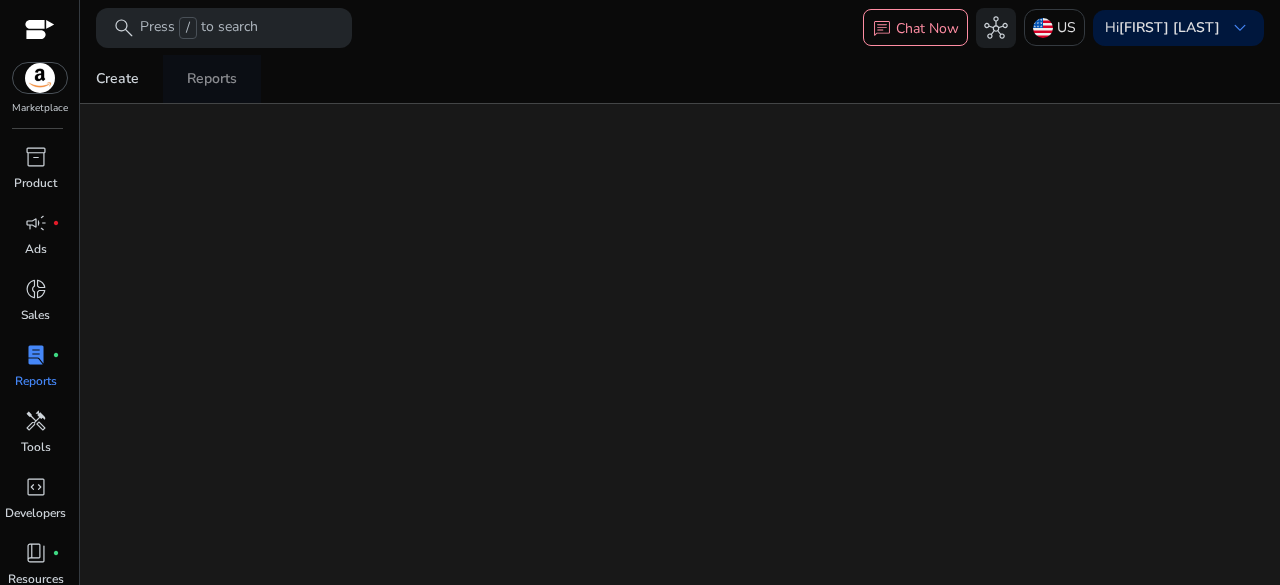 click on "Reports" at bounding box center [212, 79] 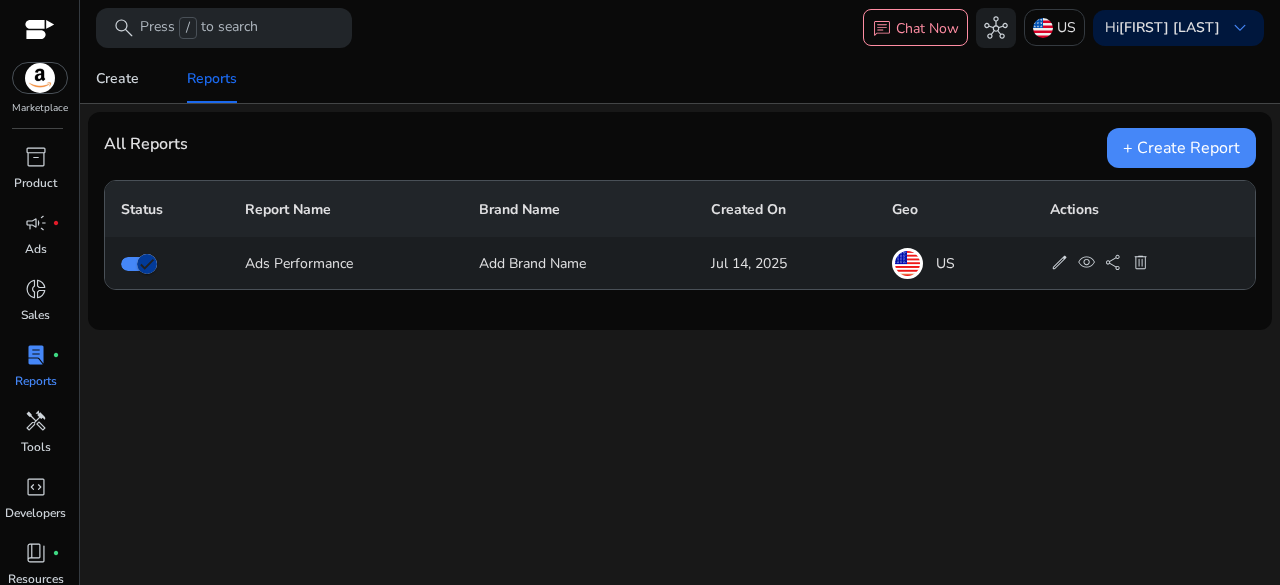 click on "Add Brand Name" 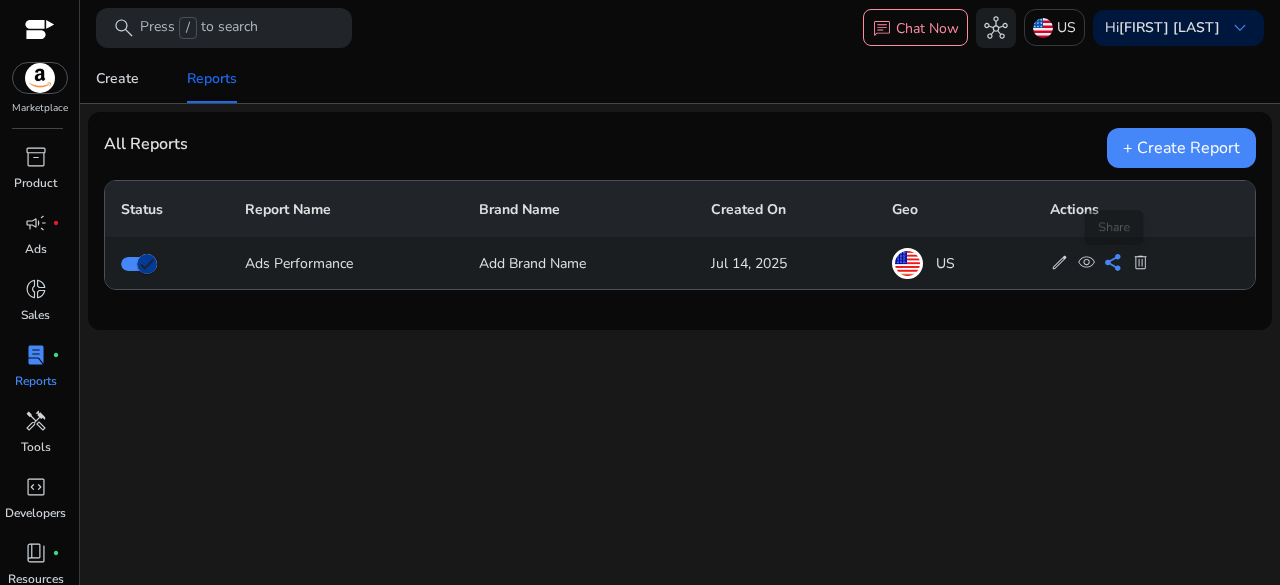 click on "share" 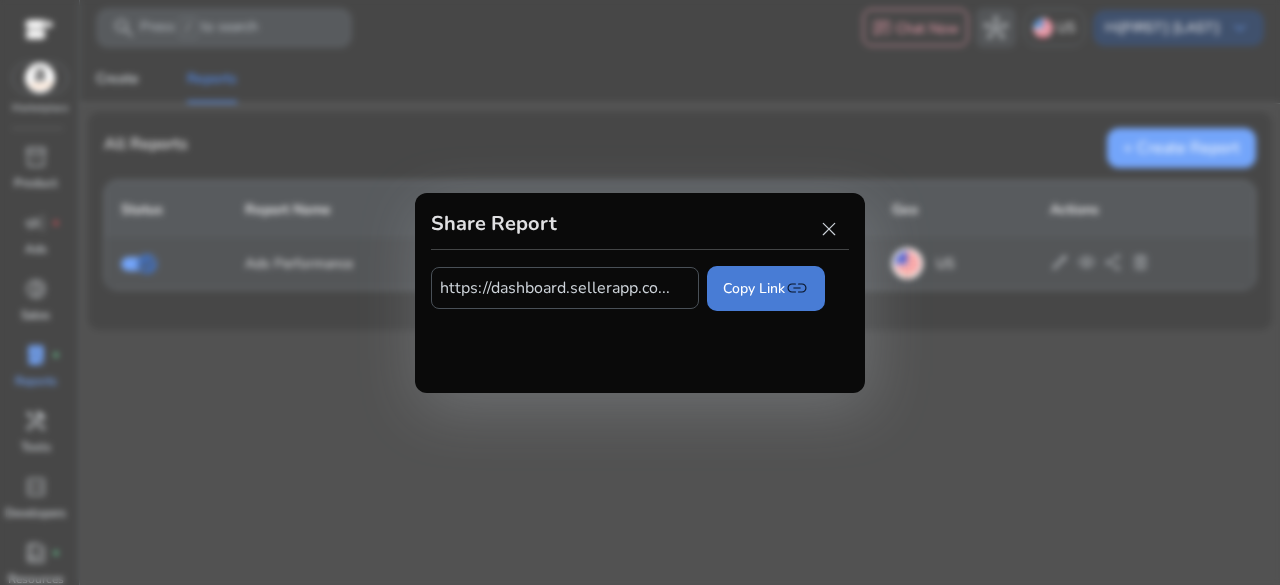 click on "Copy Link   link" at bounding box center [766, 288] 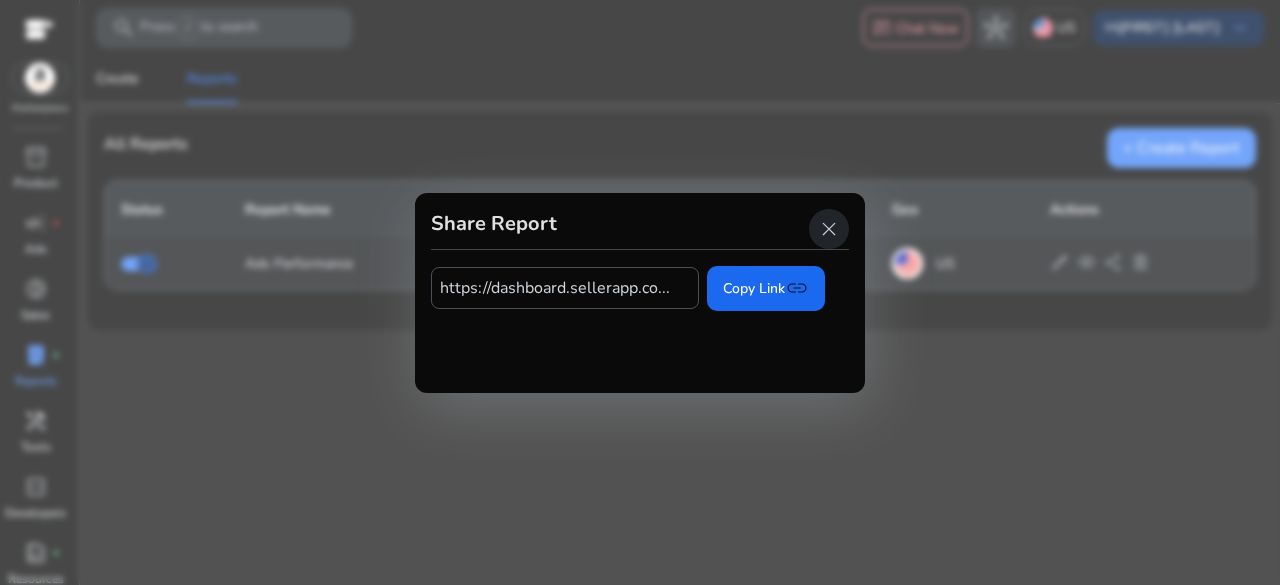 click on "close" at bounding box center (829, 229) 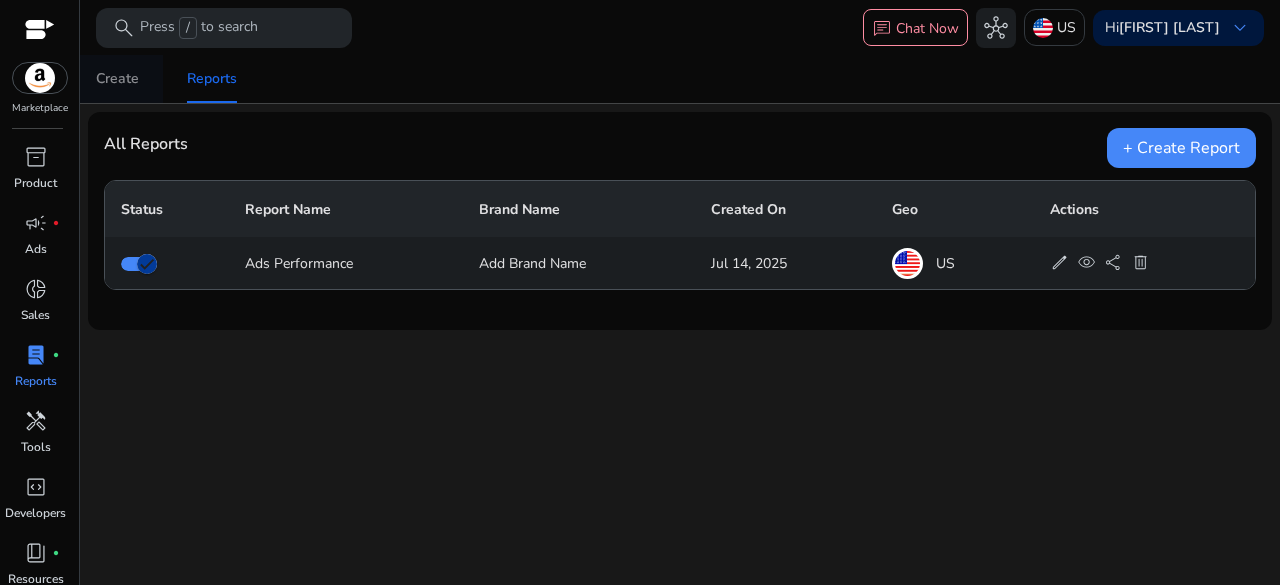 click on "Create" at bounding box center [117, 79] 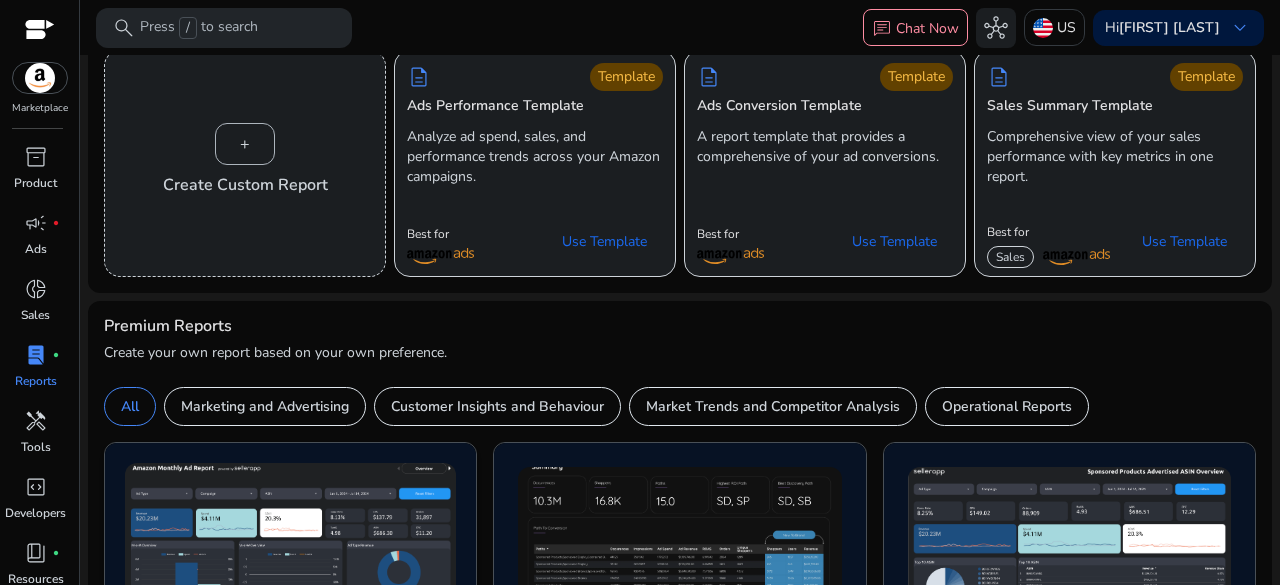 scroll, scrollTop: 0, scrollLeft: 0, axis: both 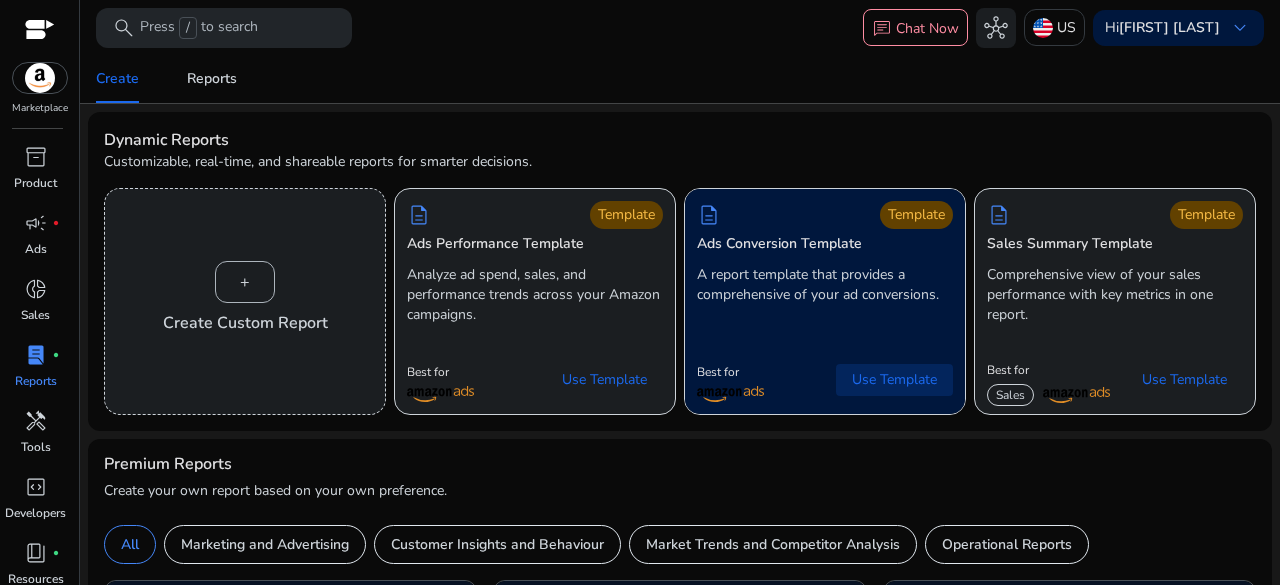 click on "Use Template" 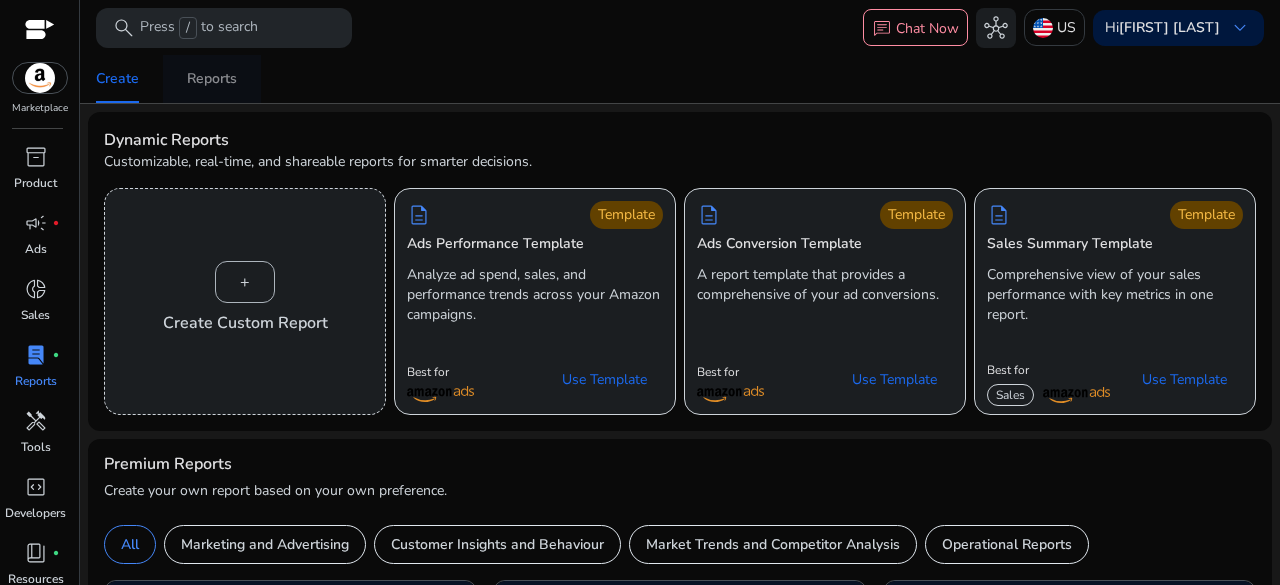 click on "Reports" at bounding box center (212, 79) 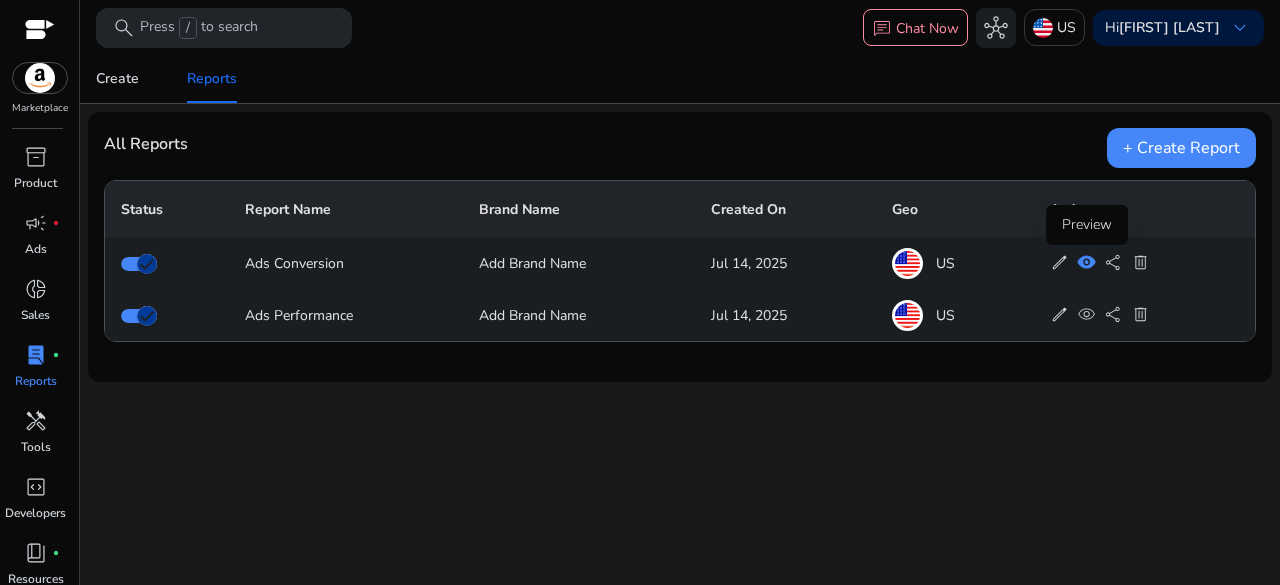 click on "visibility" 